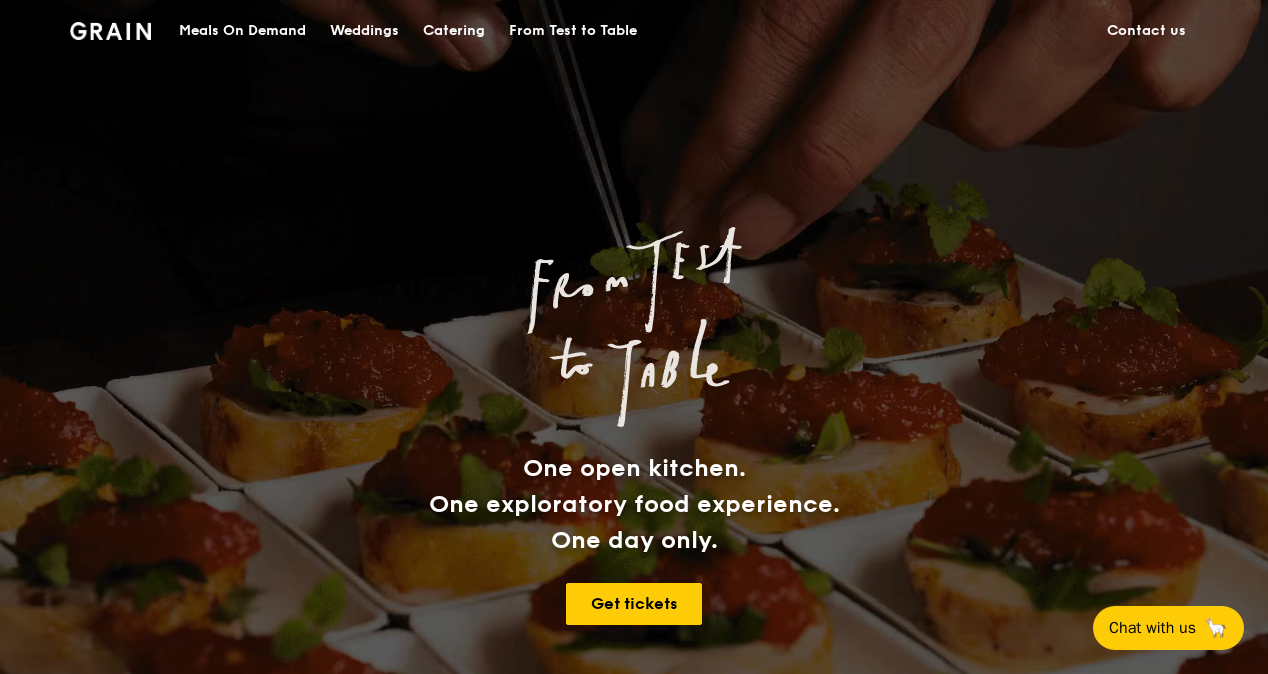scroll, scrollTop: 0, scrollLeft: 0, axis: both 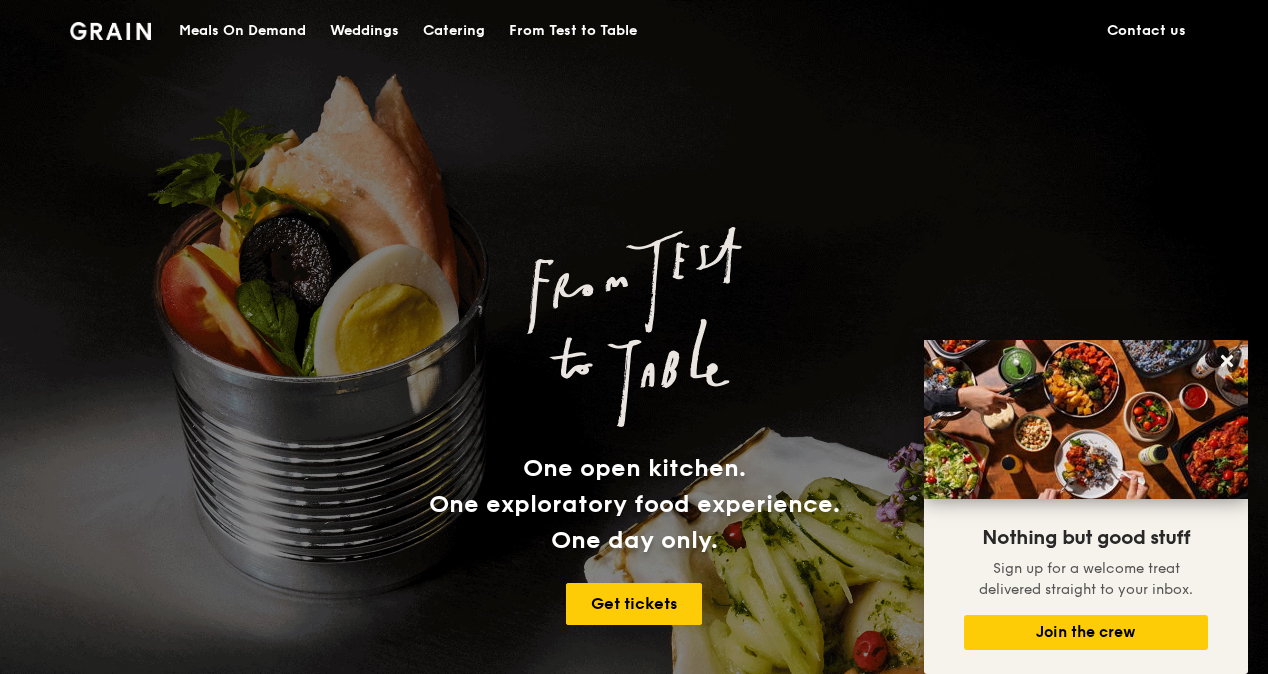 click on "Catering" at bounding box center [454, 31] 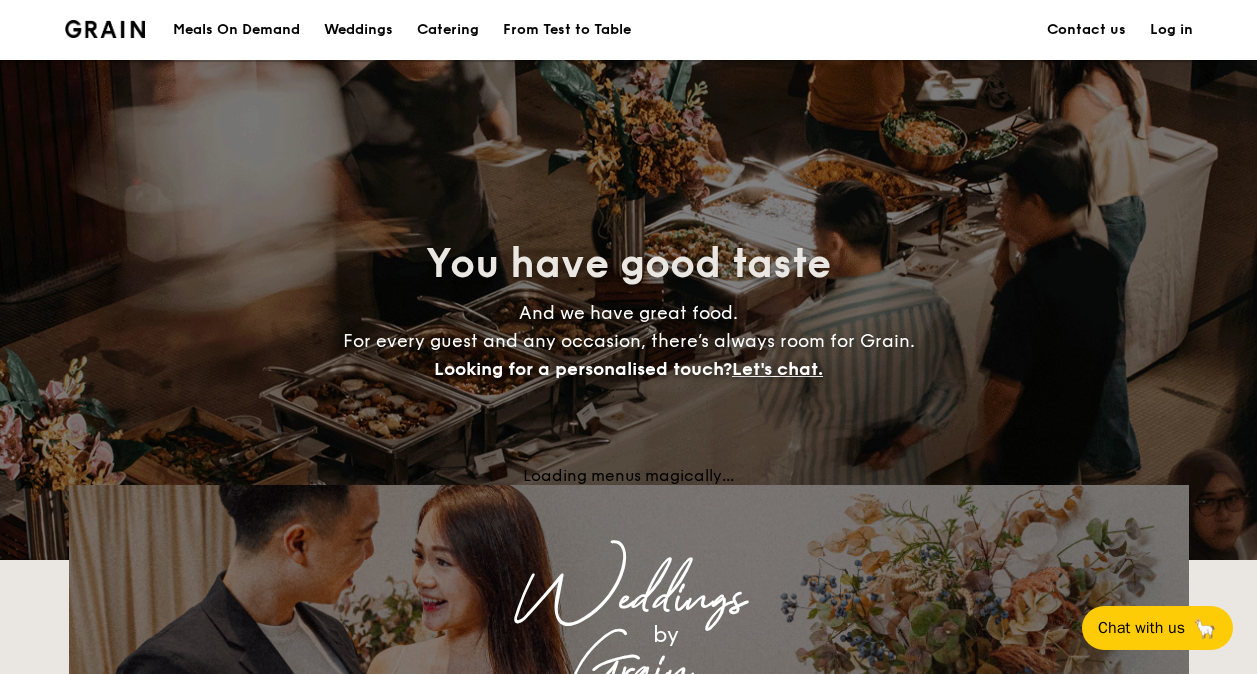 scroll, scrollTop: 0, scrollLeft: 0, axis: both 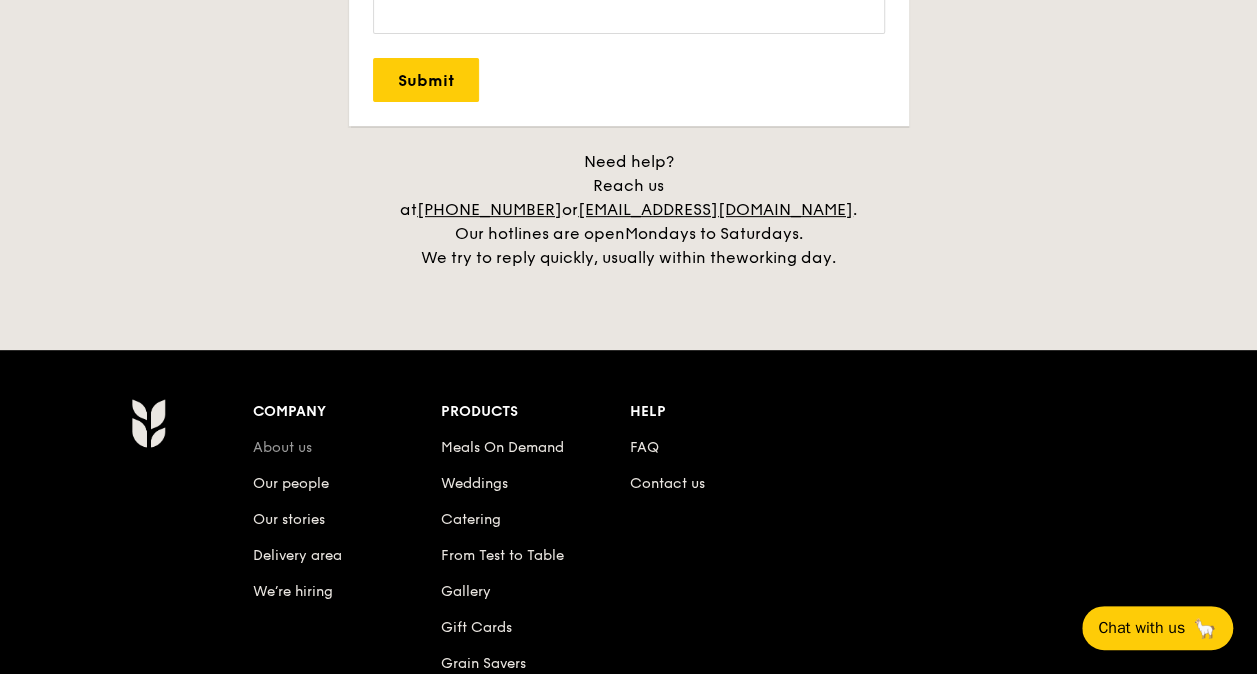 click on "About us" at bounding box center [282, 447] 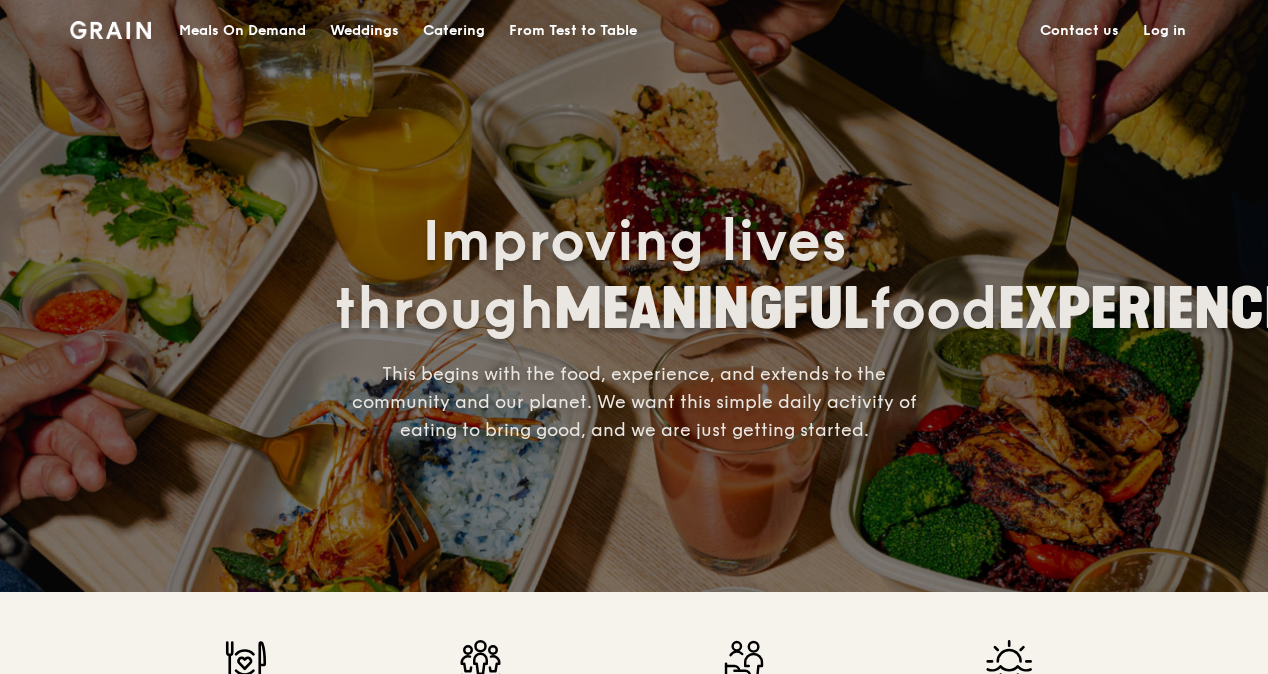 scroll, scrollTop: 0, scrollLeft: 0, axis: both 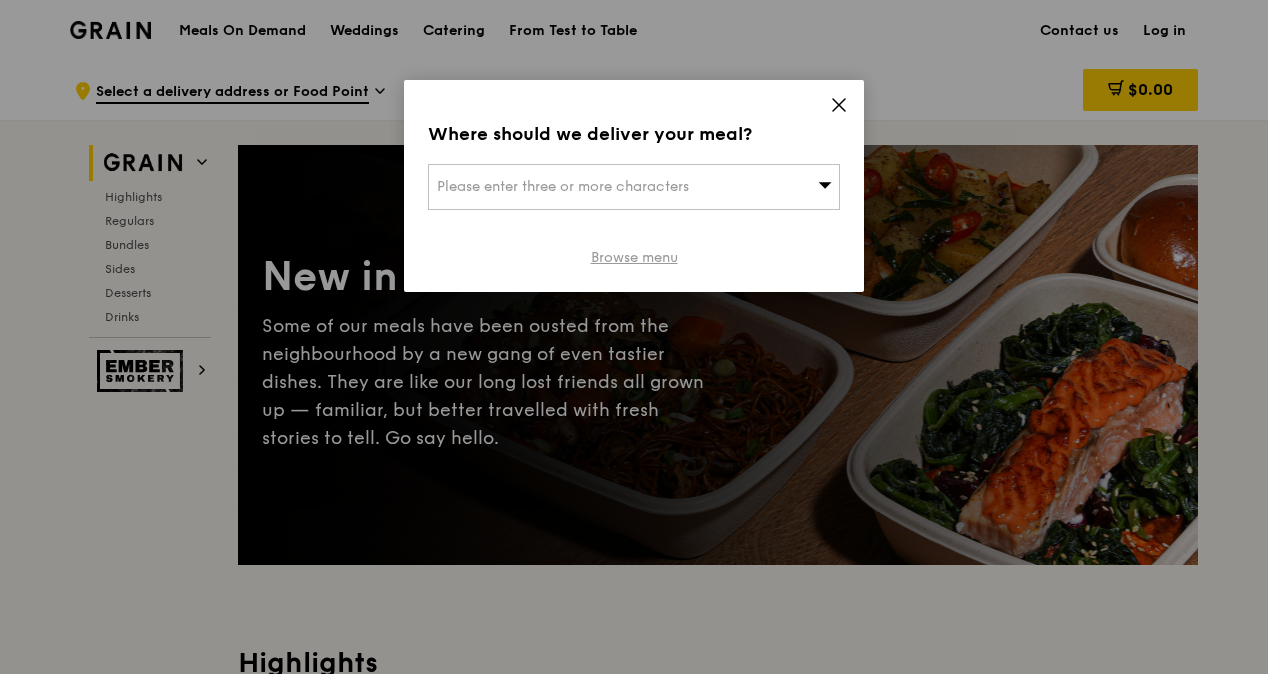 click on "Browse menu" at bounding box center (634, 258) 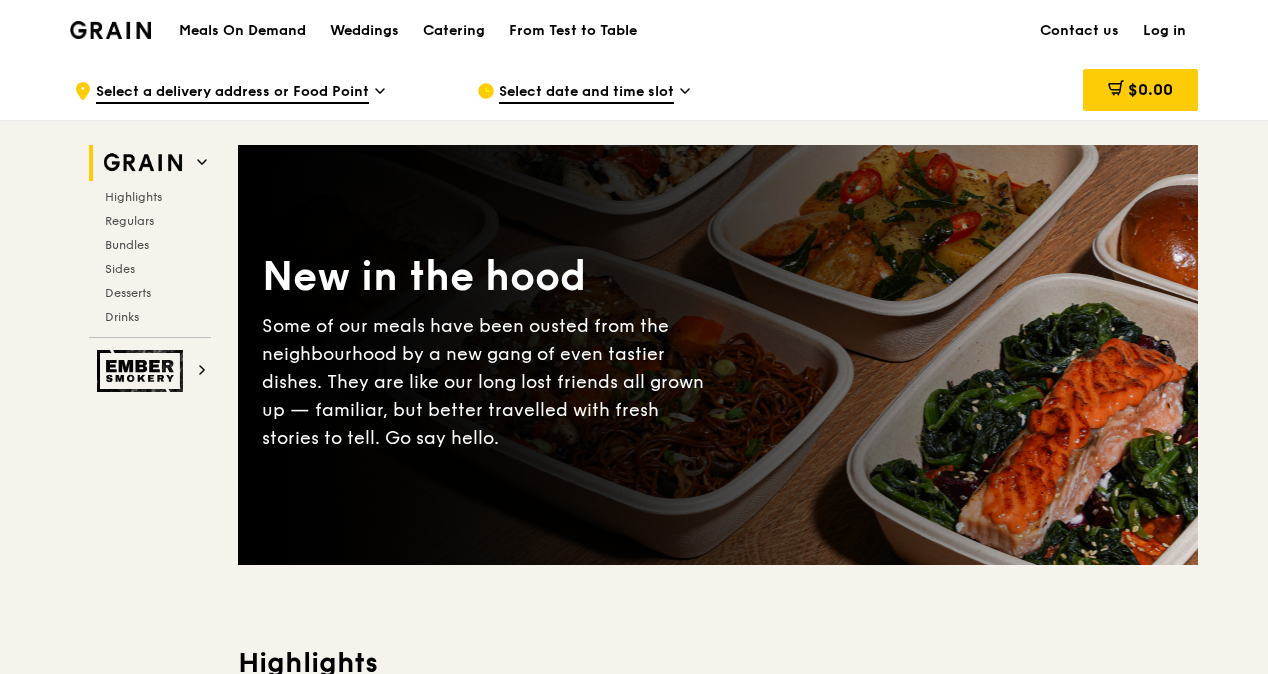 click on "Select date and time slot" at bounding box center [586, 93] 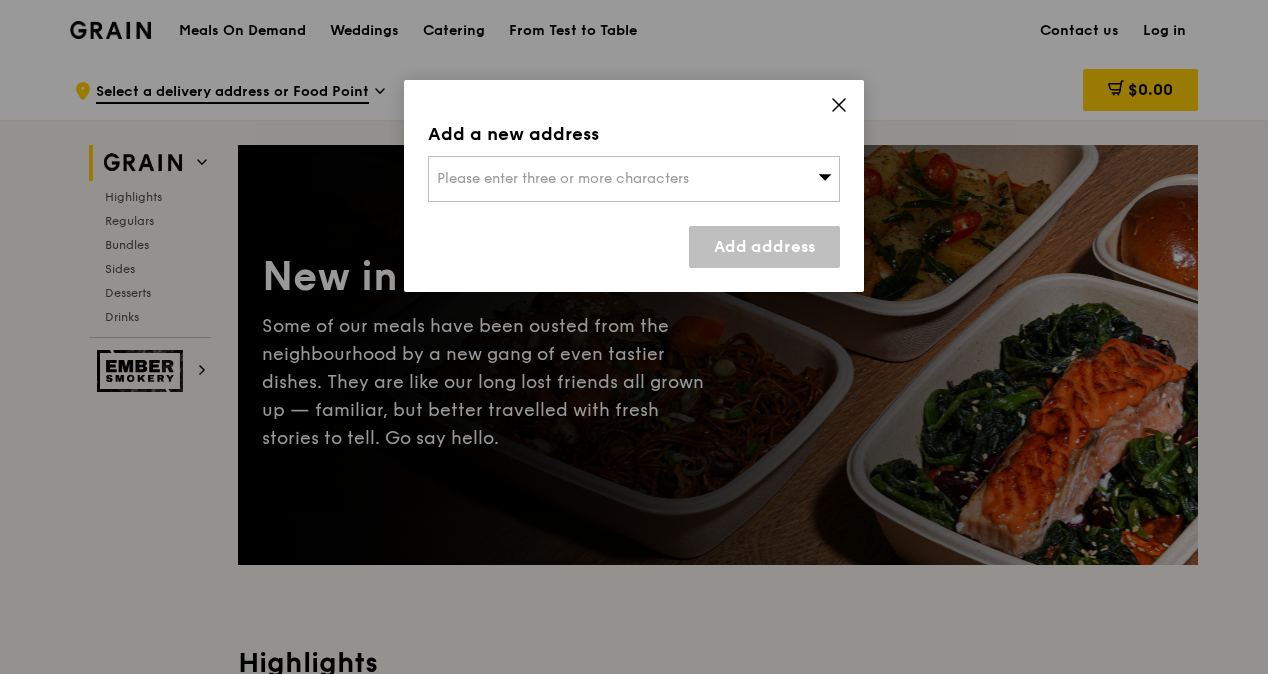 click on "Please enter three or more characters" at bounding box center [563, 178] 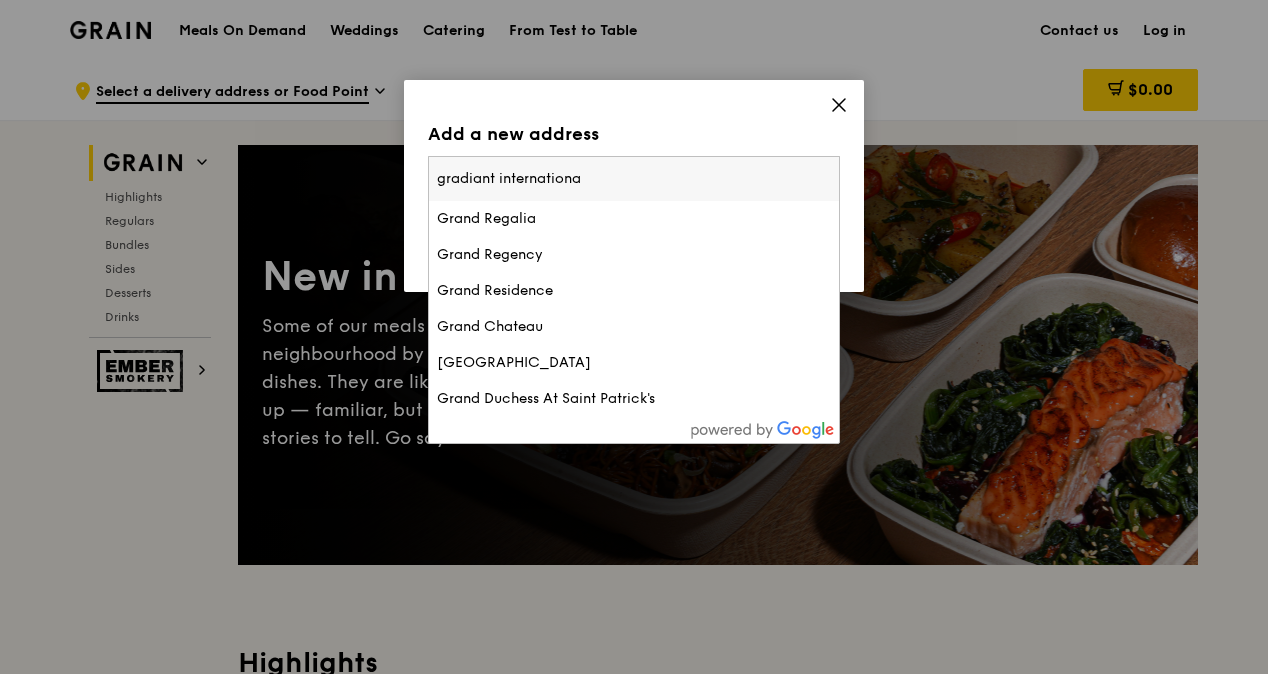 type on "gradiant international" 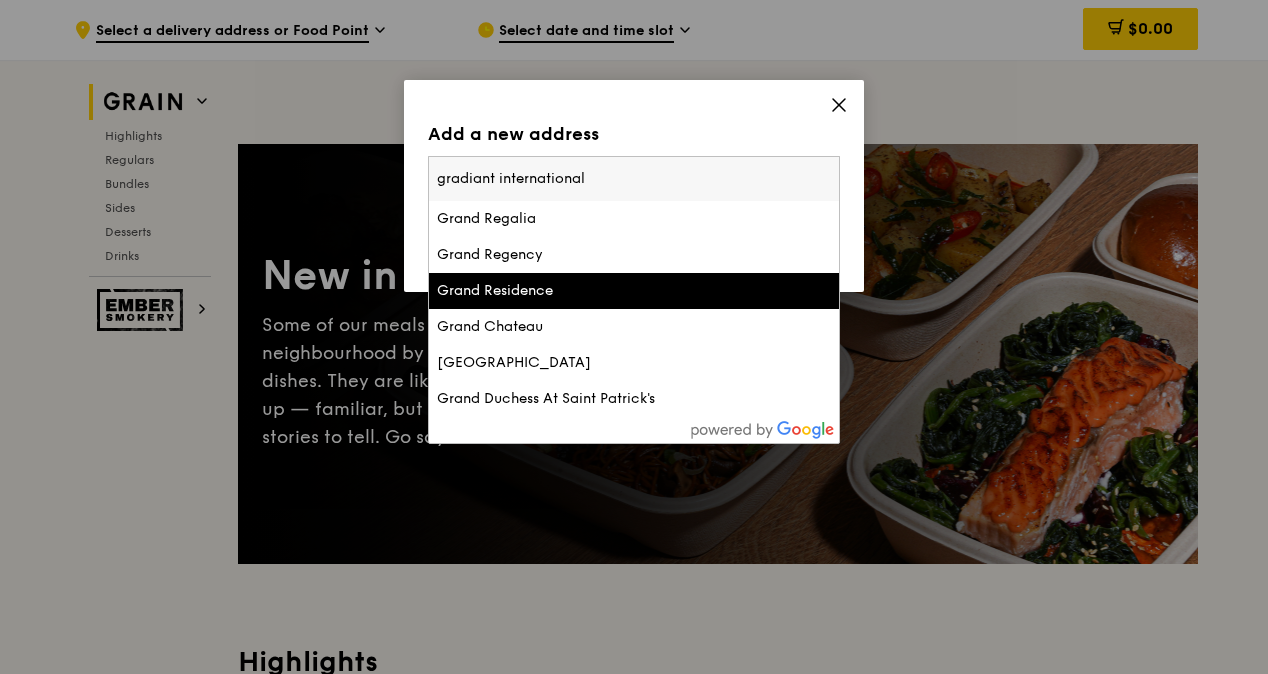 scroll, scrollTop: 100, scrollLeft: 0, axis: vertical 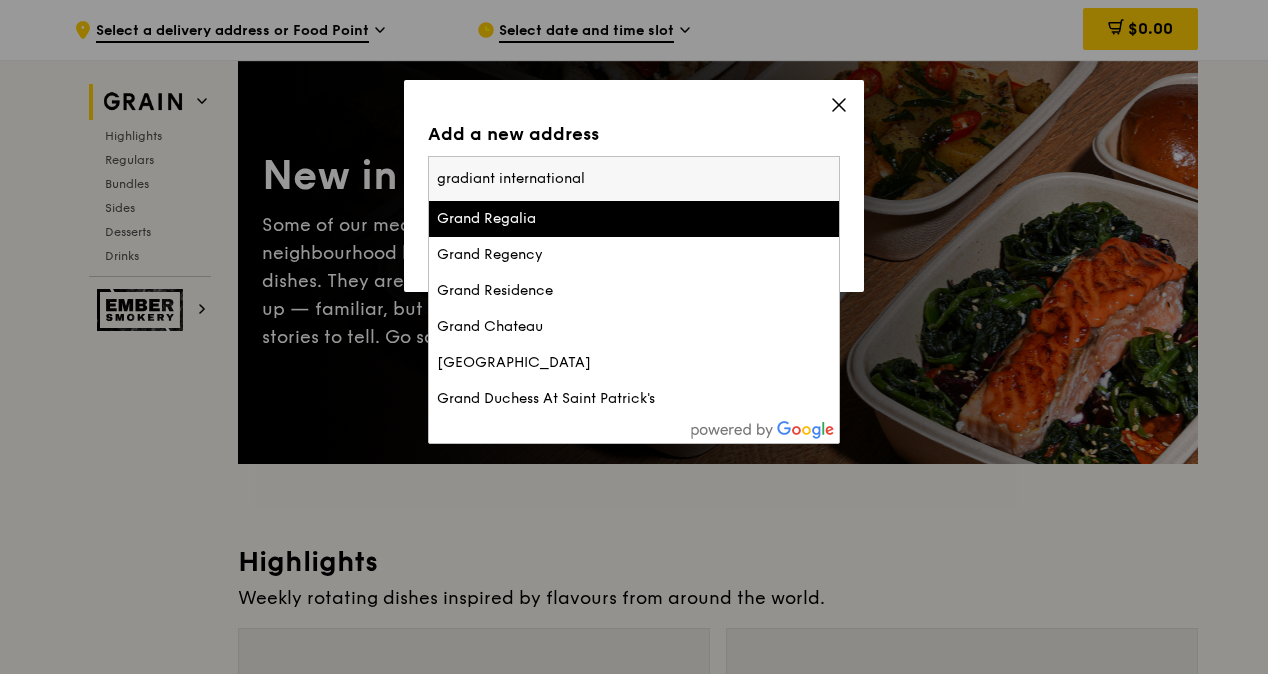 drag, startPoint x: 620, startPoint y: 176, endPoint x: 426, endPoint y: 174, distance: 194.01031 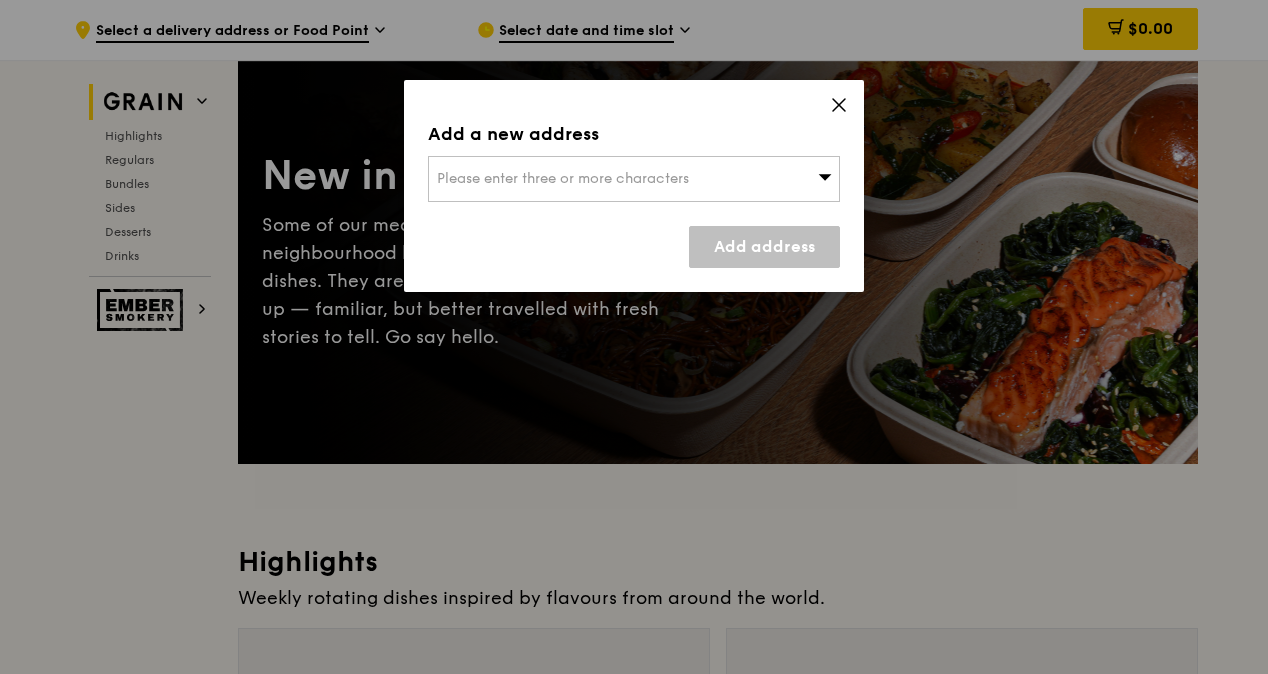click on "Please enter three or more characters" at bounding box center [634, 179] 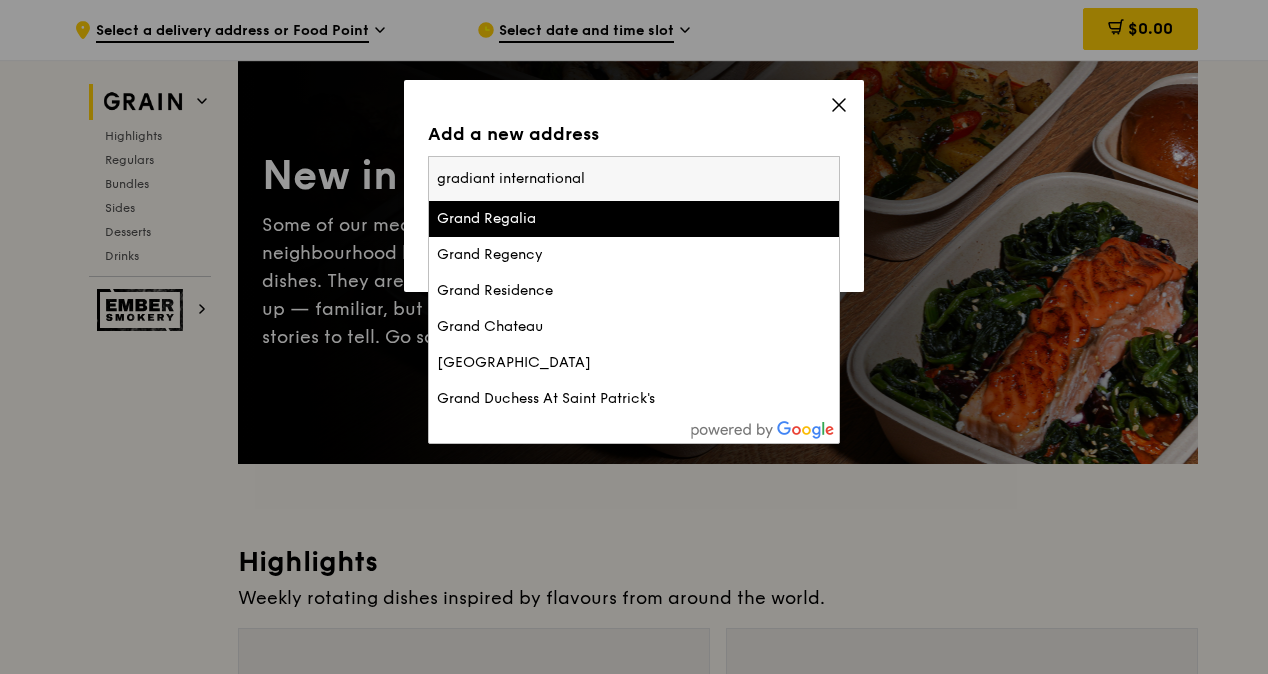 drag, startPoint x: 602, startPoint y: 174, endPoint x: 389, endPoint y: 171, distance: 213.02112 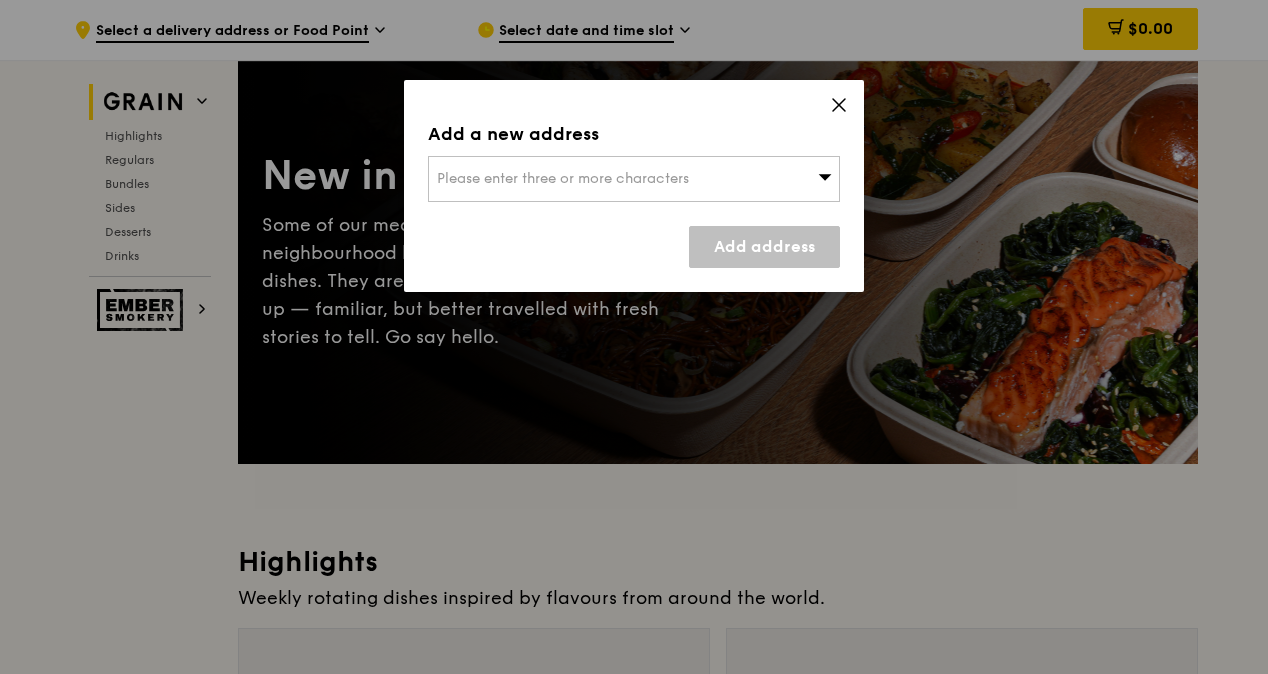 click on "Please enter three or more characters" at bounding box center (563, 178) 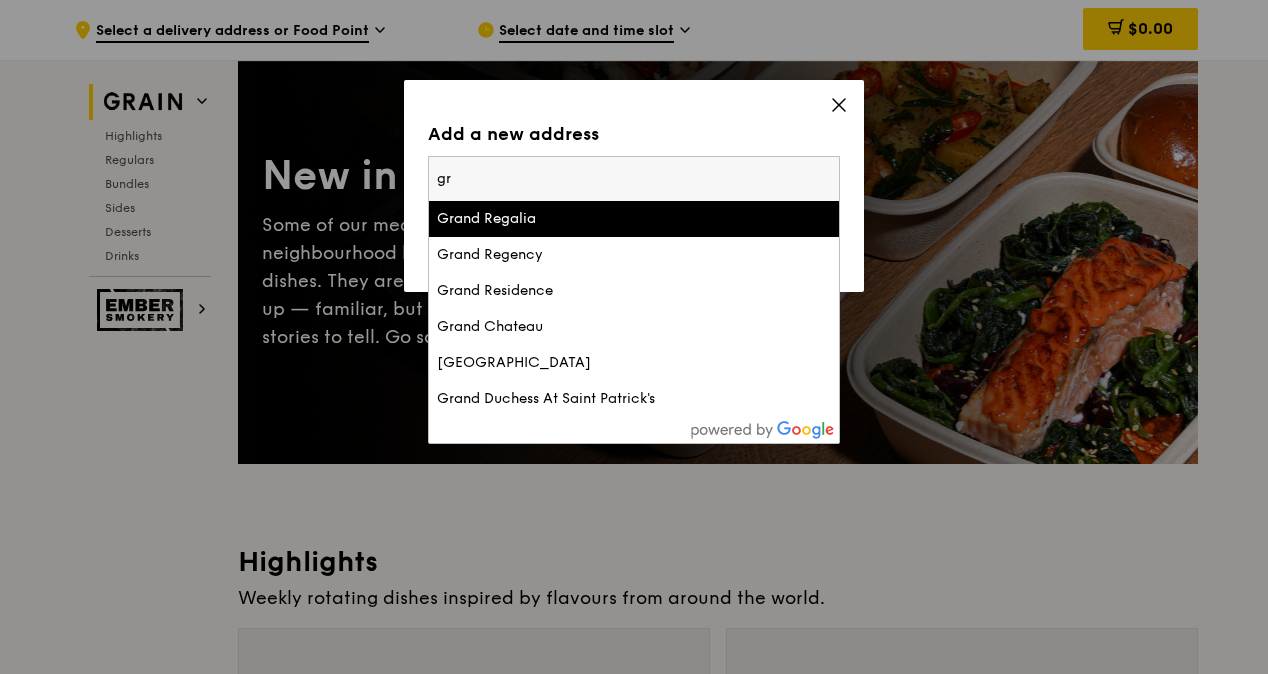 type on "g" 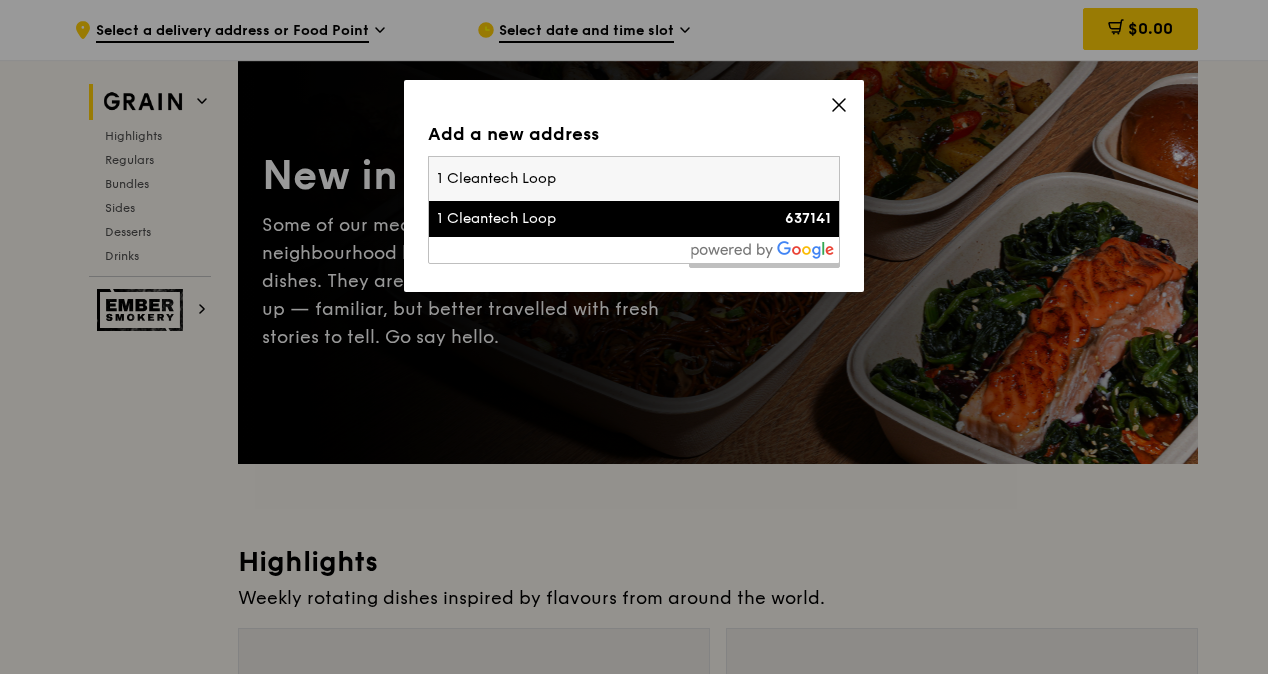 type on "1 Cleantech Loop" 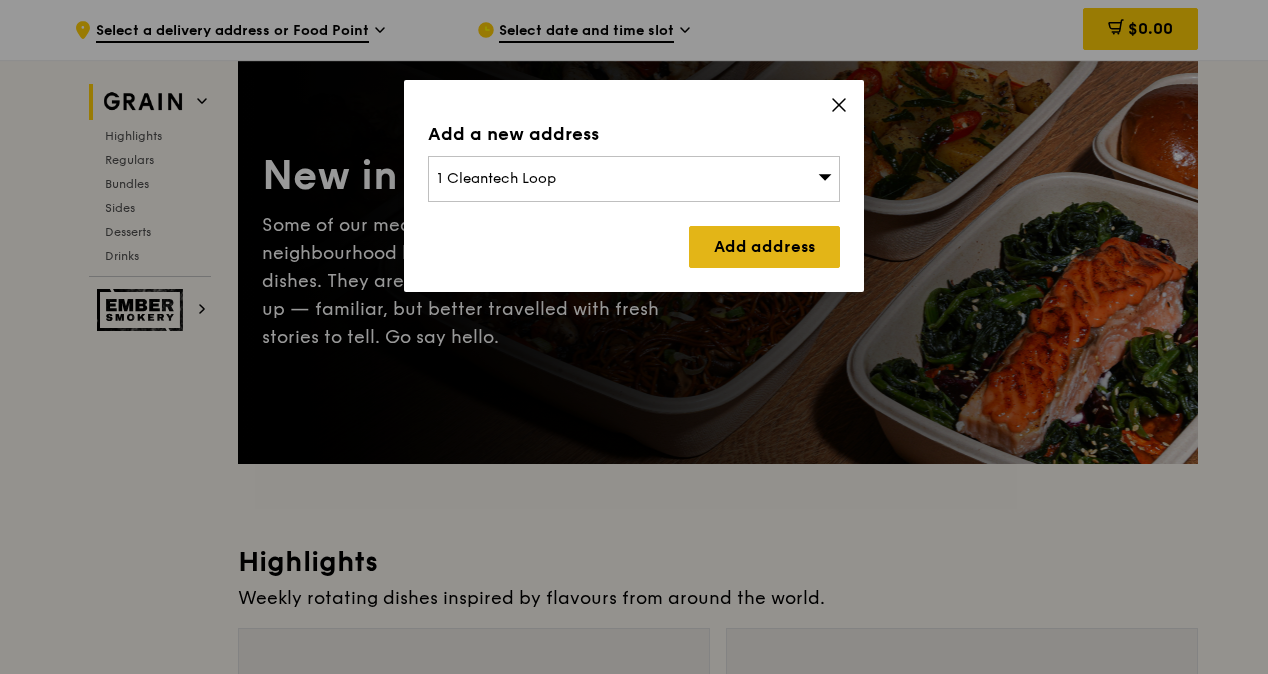 click on "Add address" at bounding box center (764, 247) 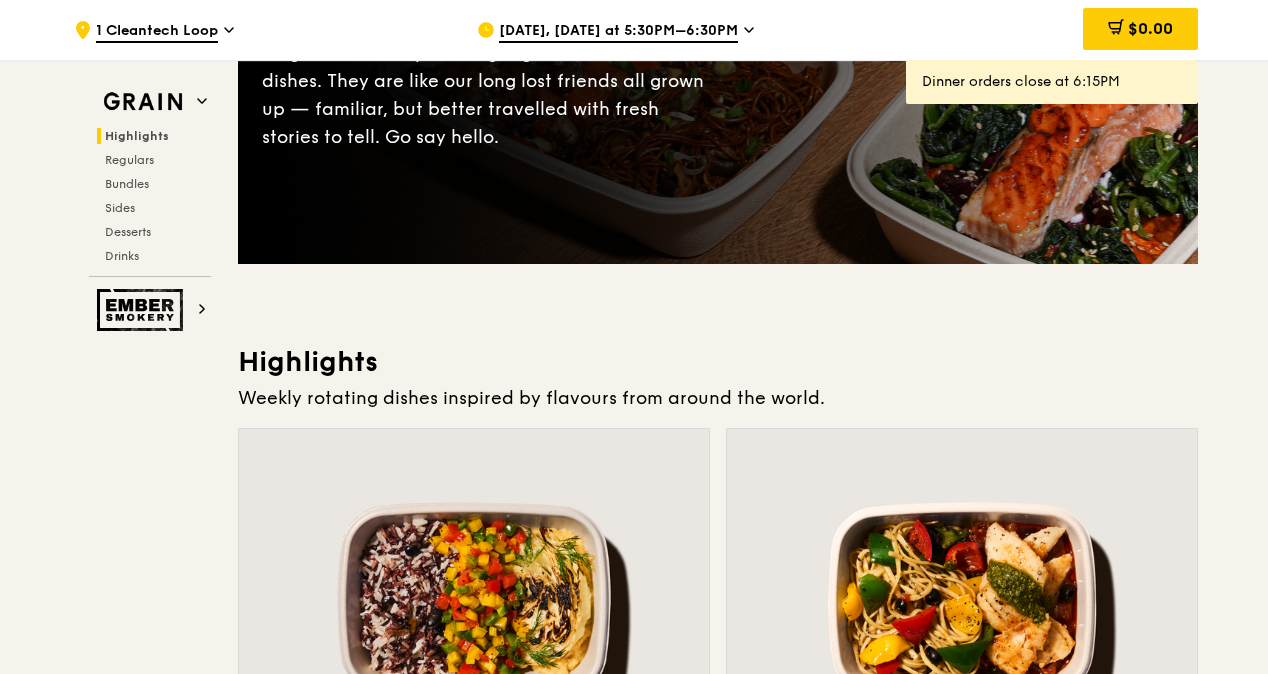 scroll, scrollTop: 0, scrollLeft: 0, axis: both 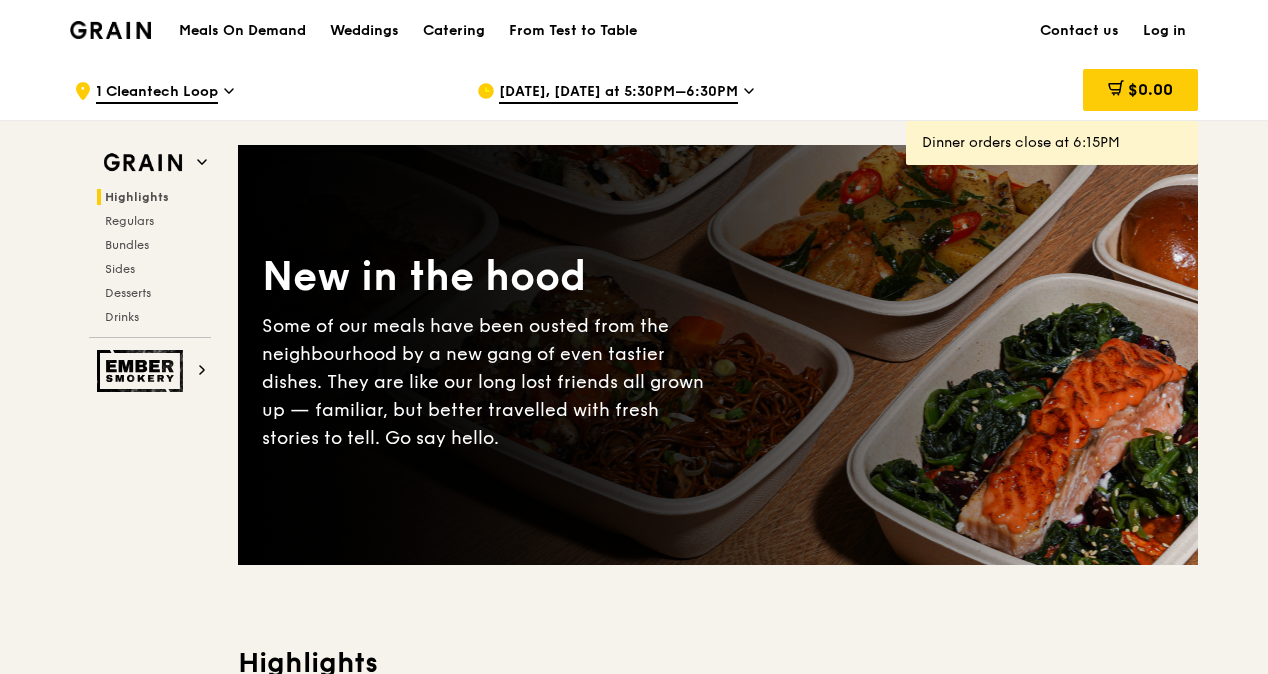 click 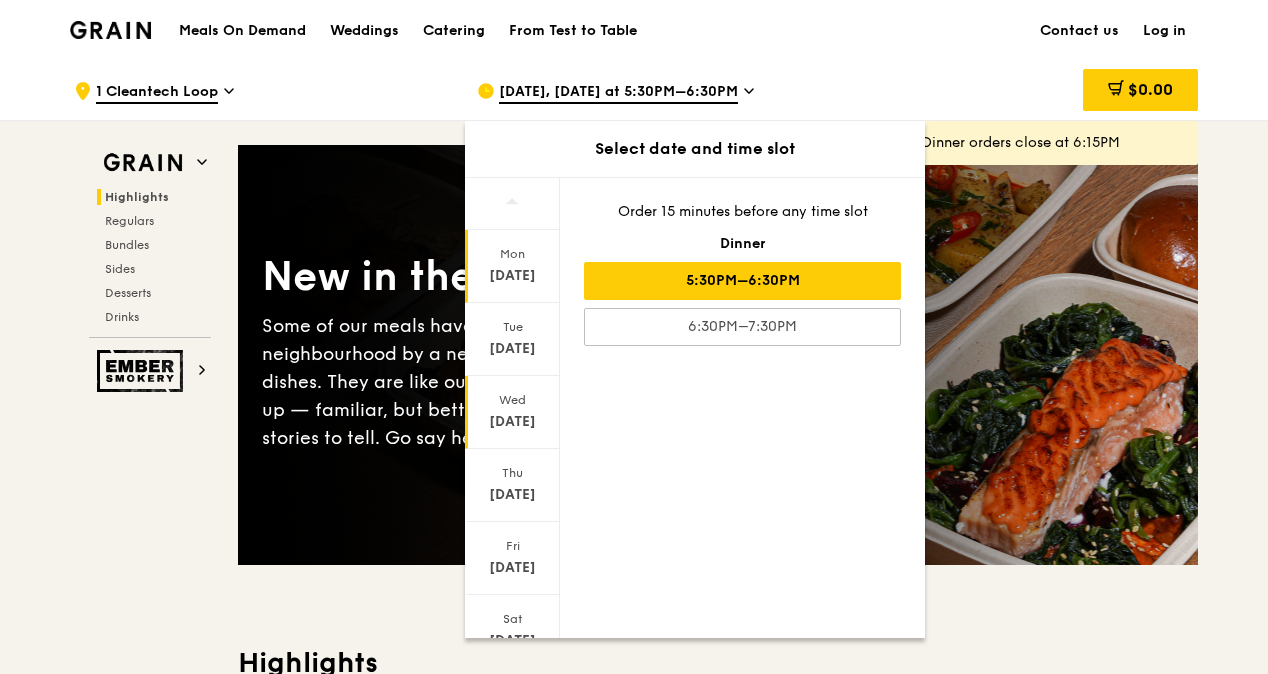 scroll, scrollTop: 151, scrollLeft: 0, axis: vertical 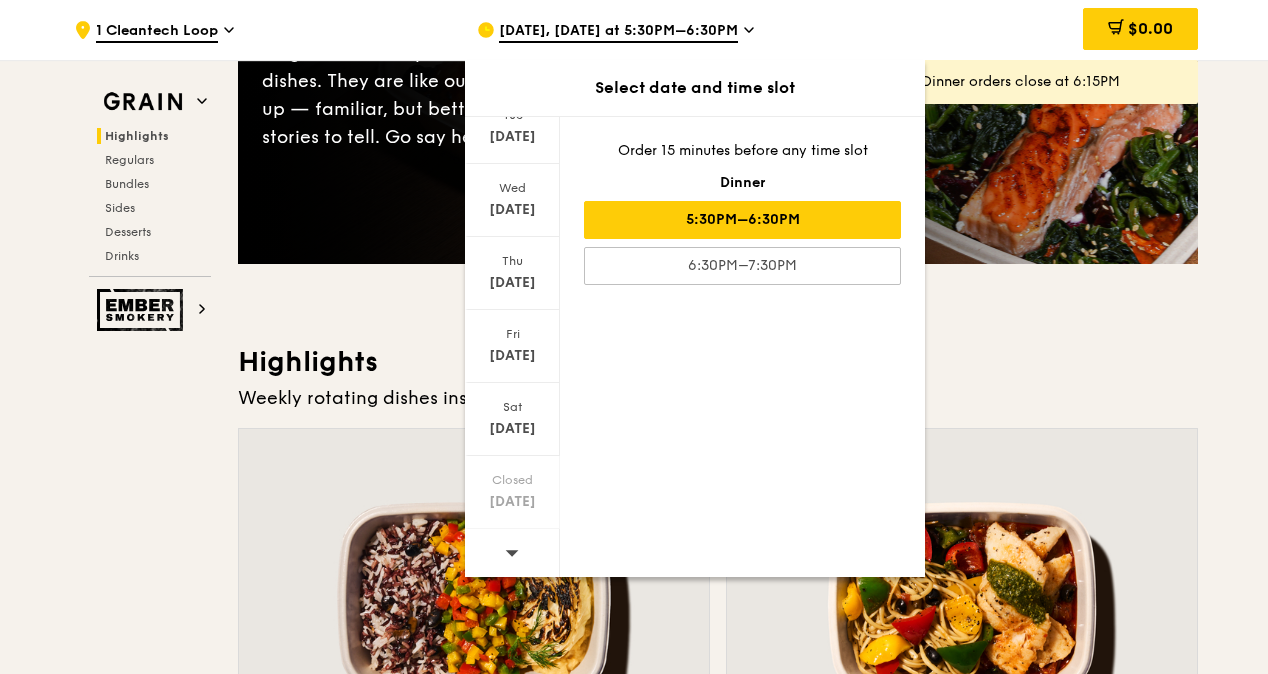 click 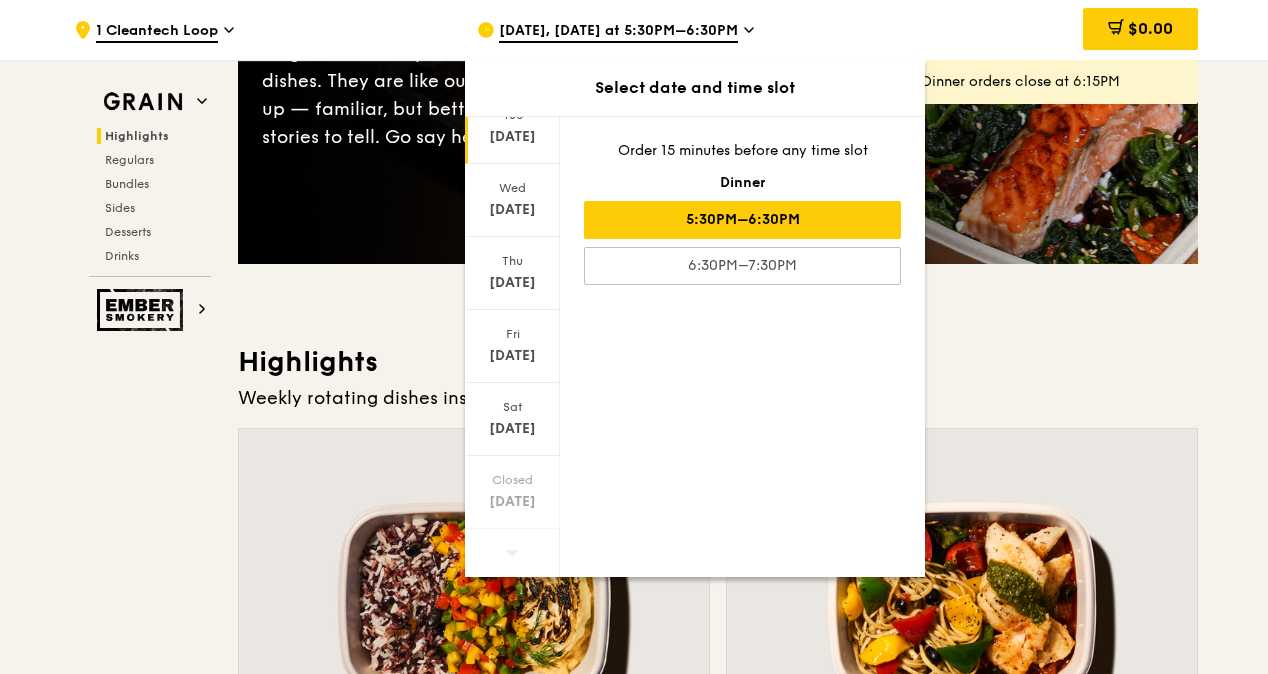 click on "[DATE]" at bounding box center [512, 137] 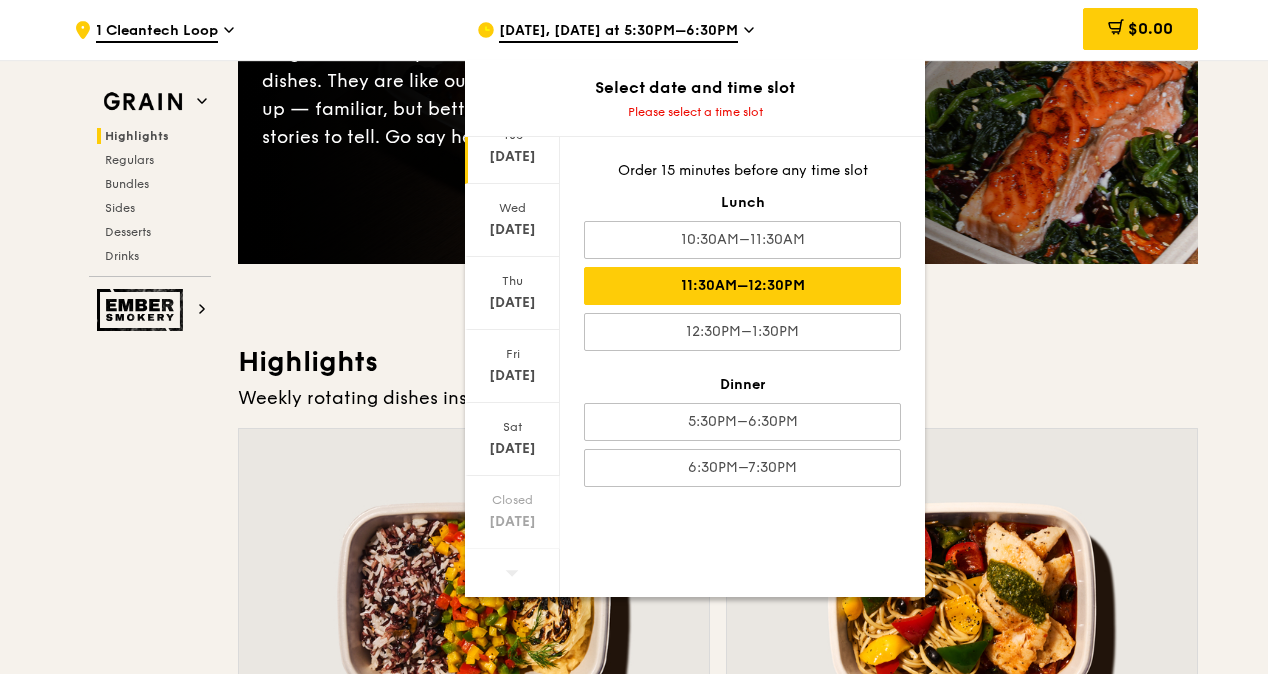 click on "11:30AM–12:30PM" at bounding box center [742, 286] 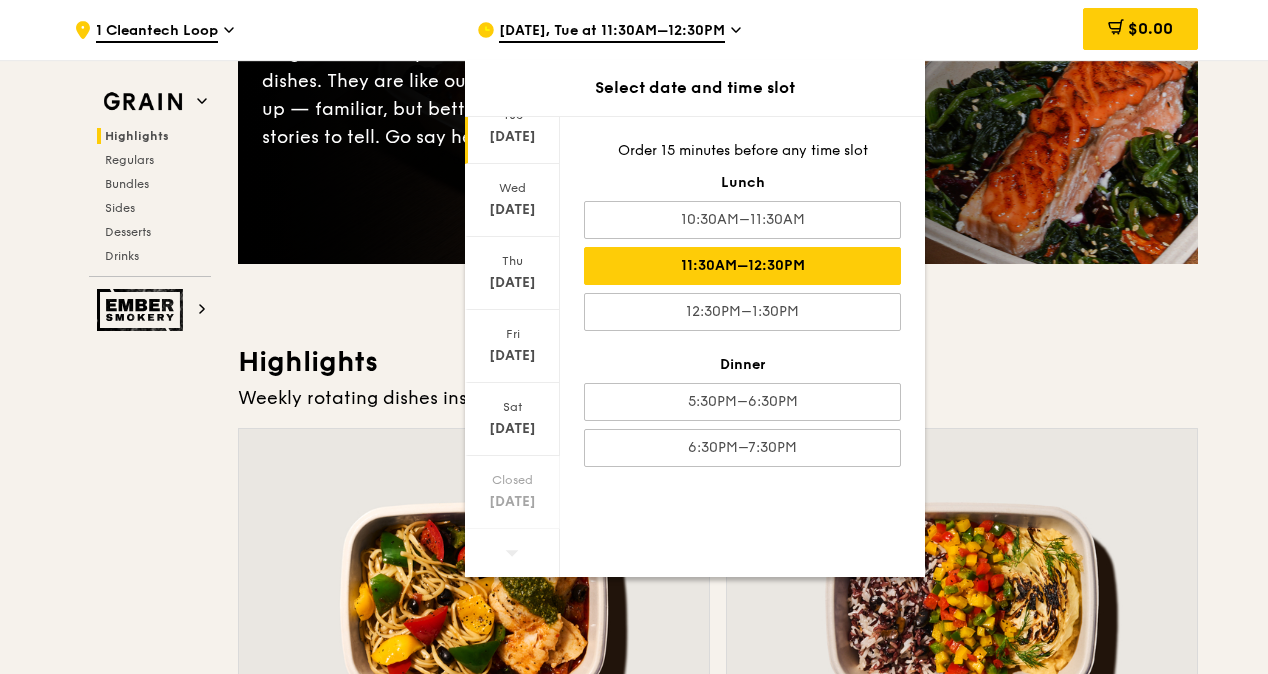 click on "11:30AM–12:30PM" at bounding box center (742, 266) 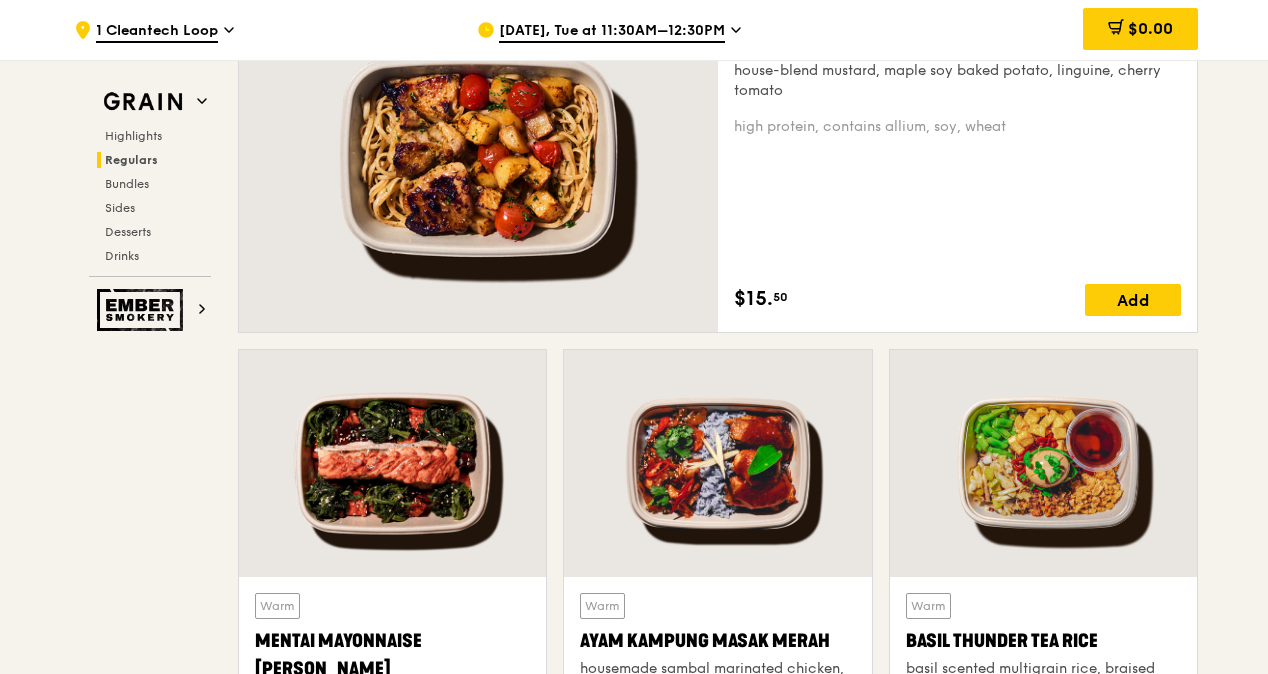 scroll, scrollTop: 1700, scrollLeft: 0, axis: vertical 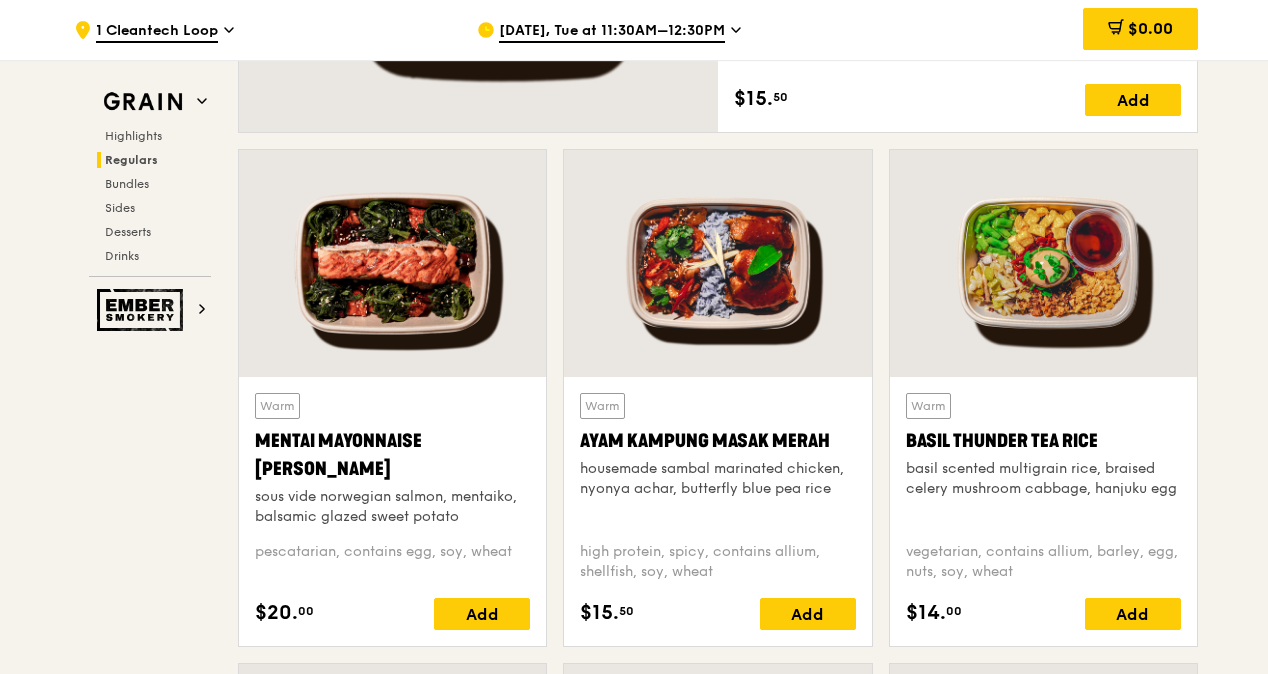 drag, startPoint x: 842, startPoint y: 438, endPoint x: 578, endPoint y: 442, distance: 264.0303 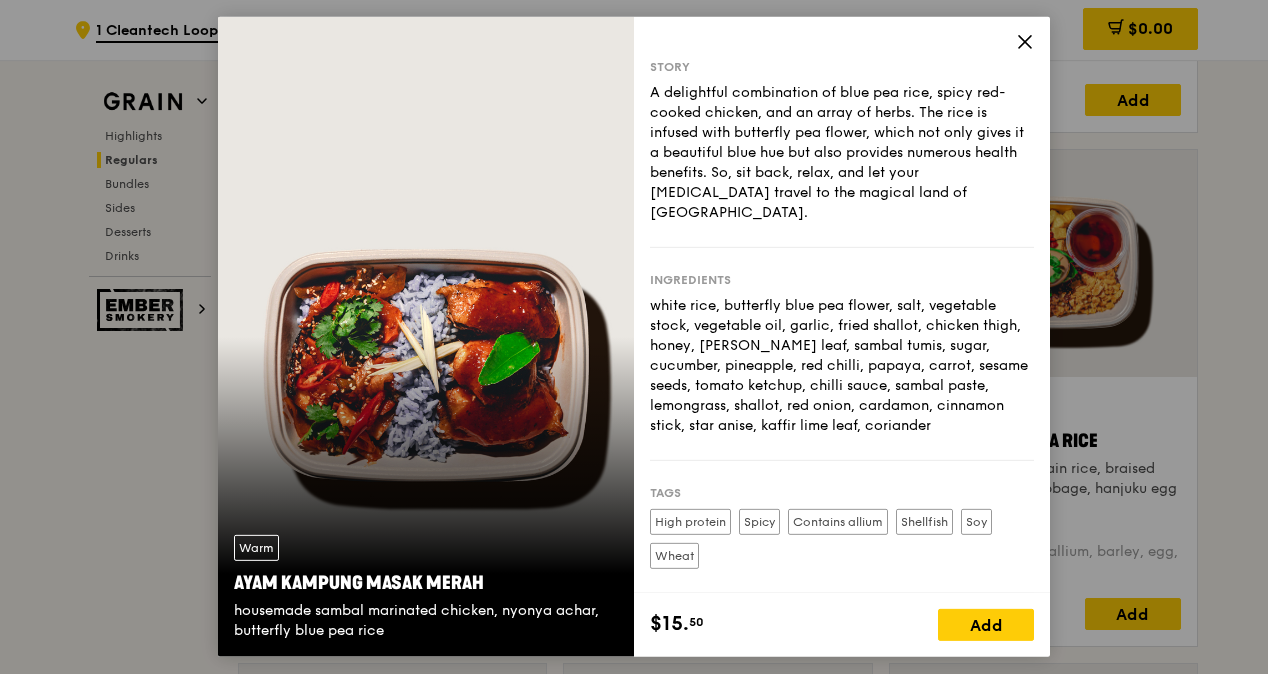 copy on "Ayam Kampung Masak Merah
housemade sambal marinated chicken, nyonya achar, butterfly blue pea rice" 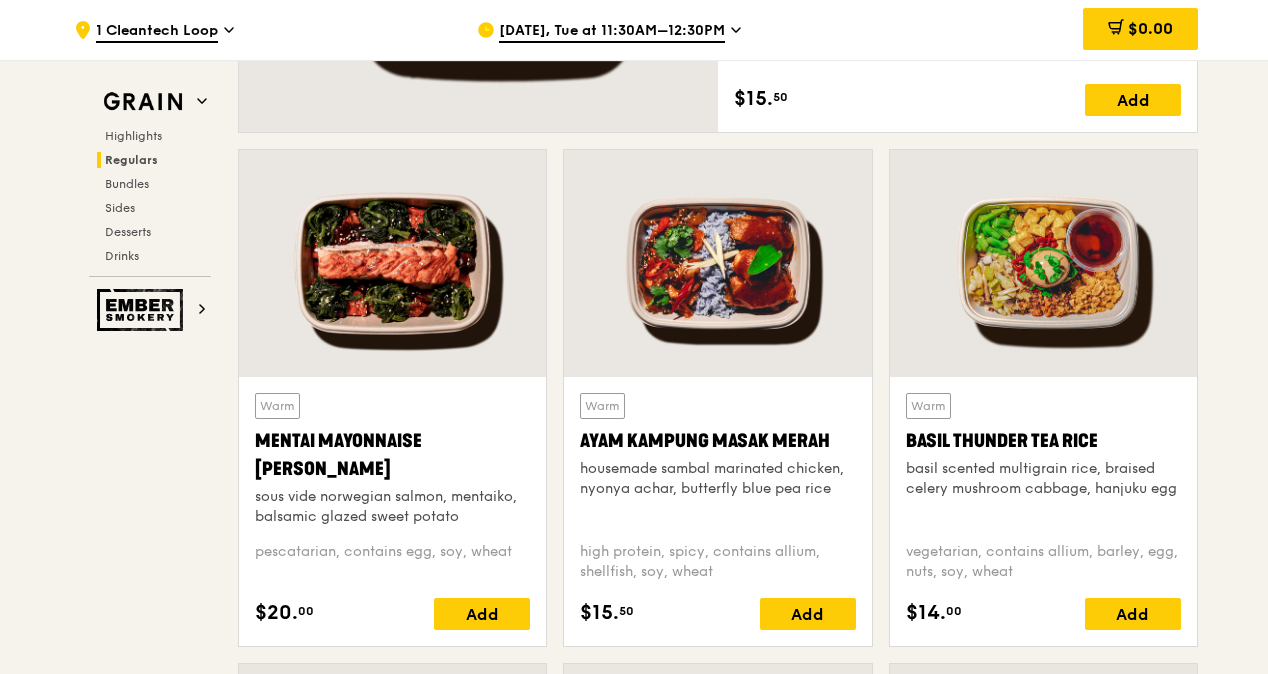 drag, startPoint x: 836, startPoint y: 482, endPoint x: 582, endPoint y: 441, distance: 257.28778 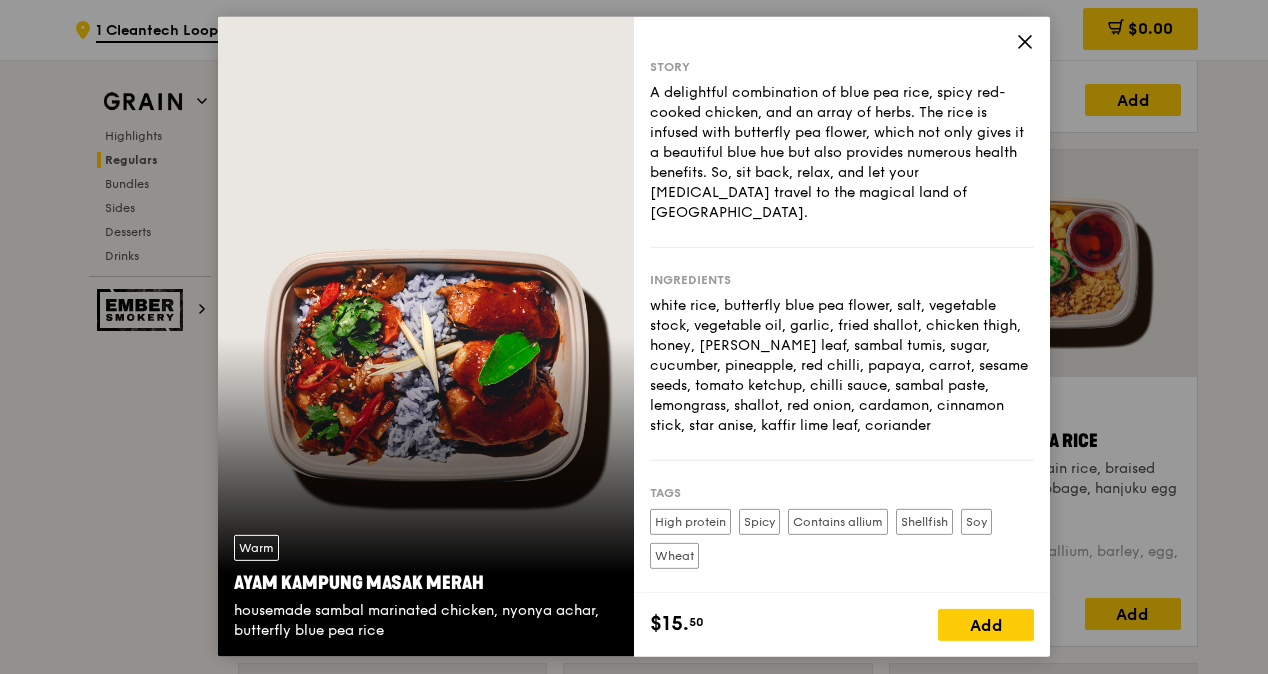 drag, startPoint x: 503, startPoint y: 580, endPoint x: 248, endPoint y: 558, distance: 255.94727 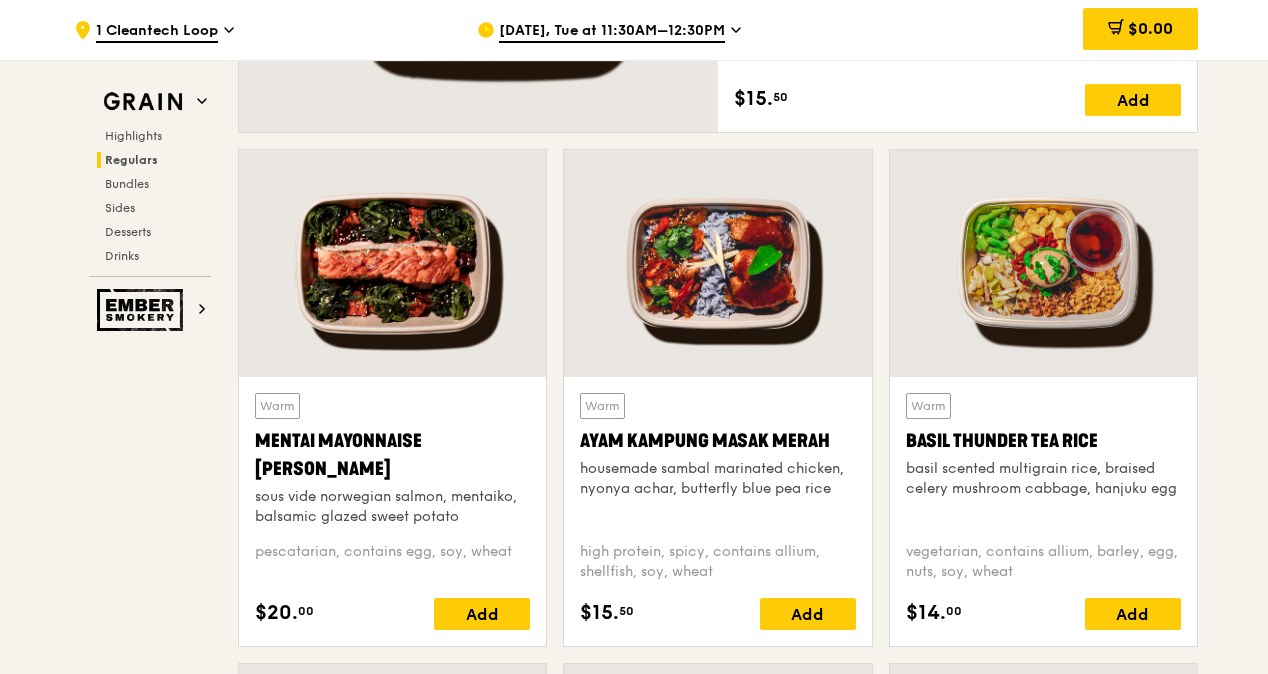 scroll, scrollTop: 1800, scrollLeft: 0, axis: vertical 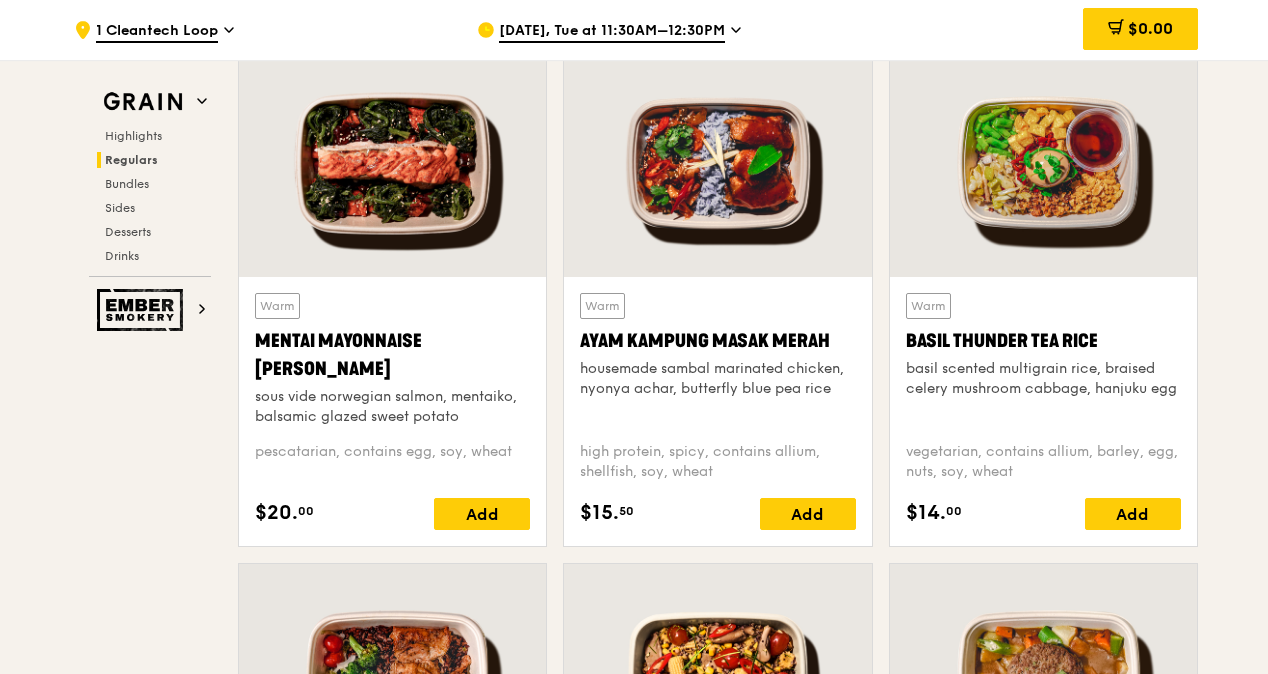 click at bounding box center [717, 163] 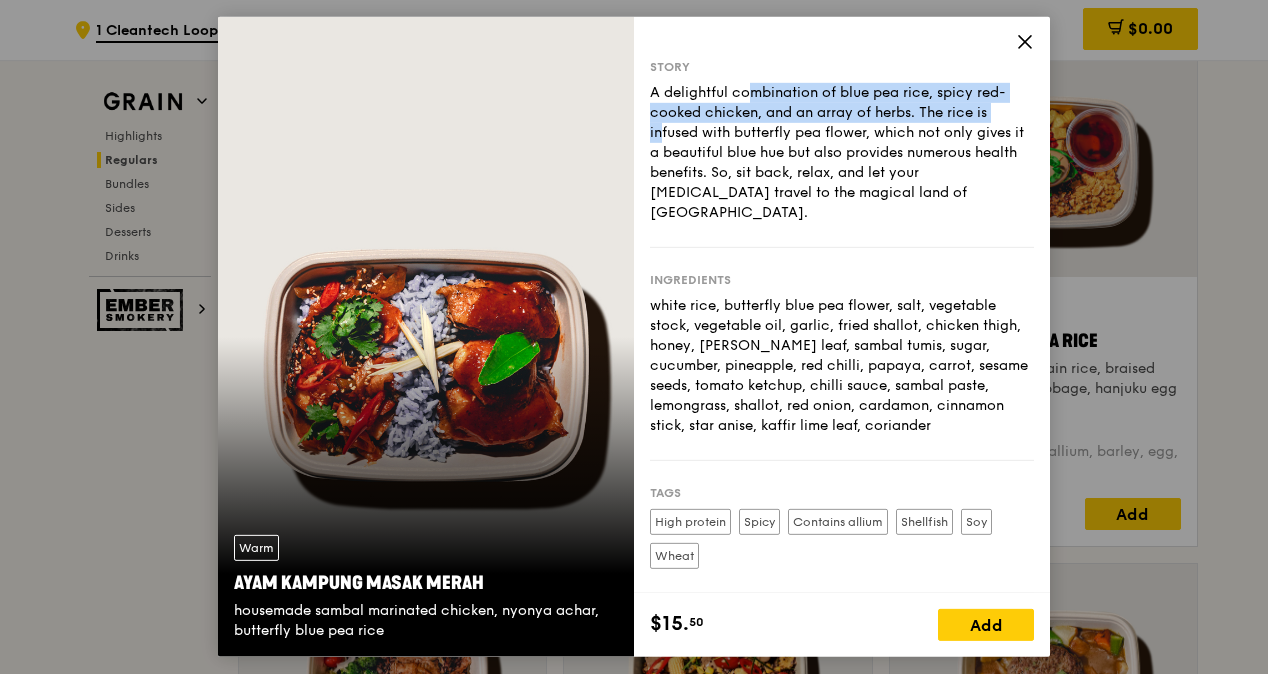 drag, startPoint x: 915, startPoint y: 115, endPoint x: 647, endPoint y: 85, distance: 269.6739 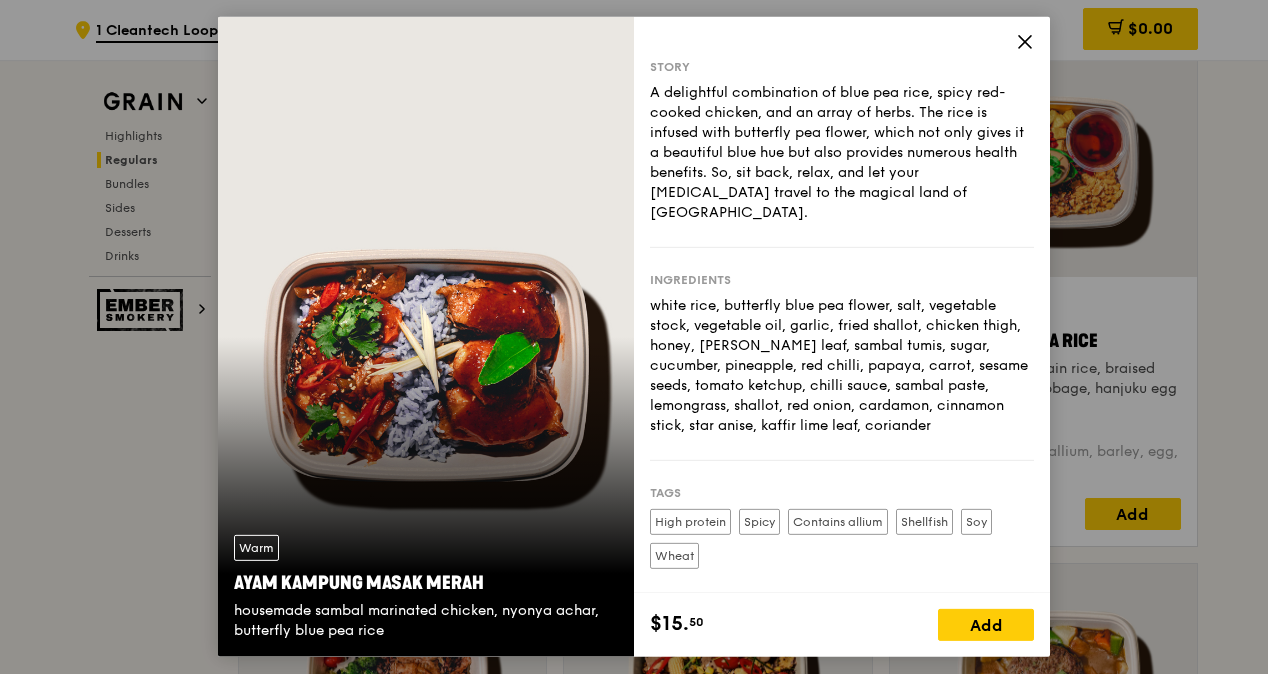 click 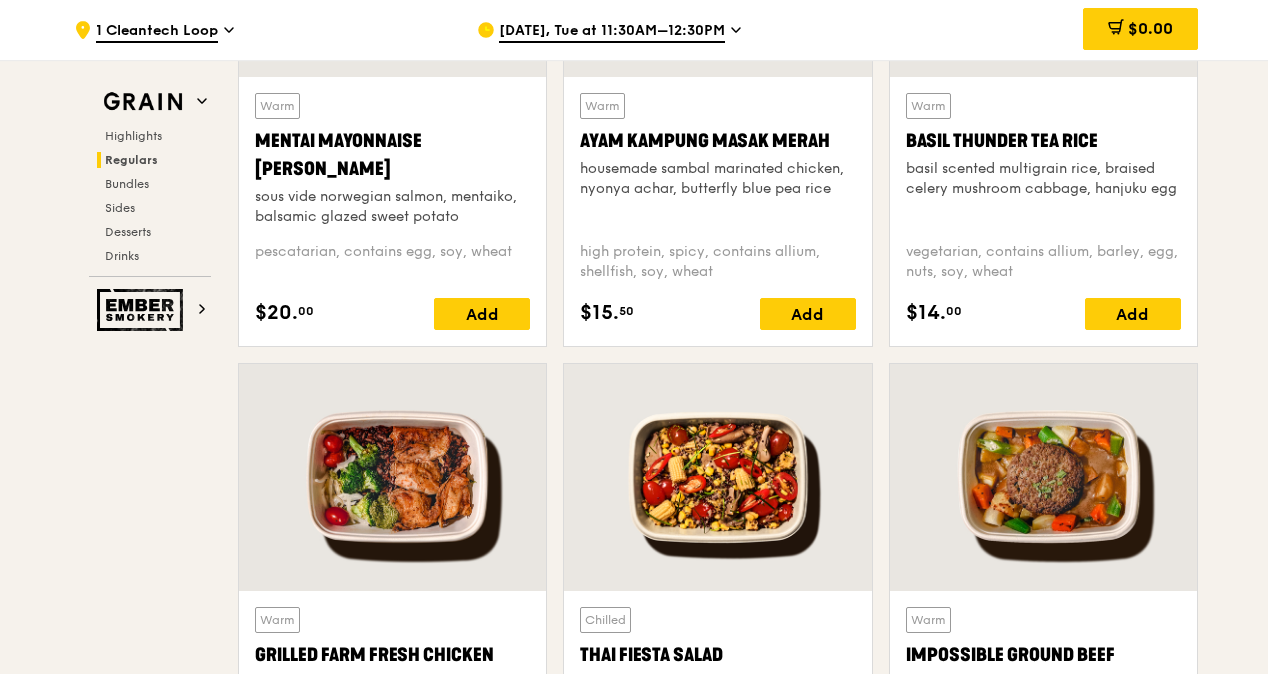 scroll, scrollTop: 2200, scrollLeft: 0, axis: vertical 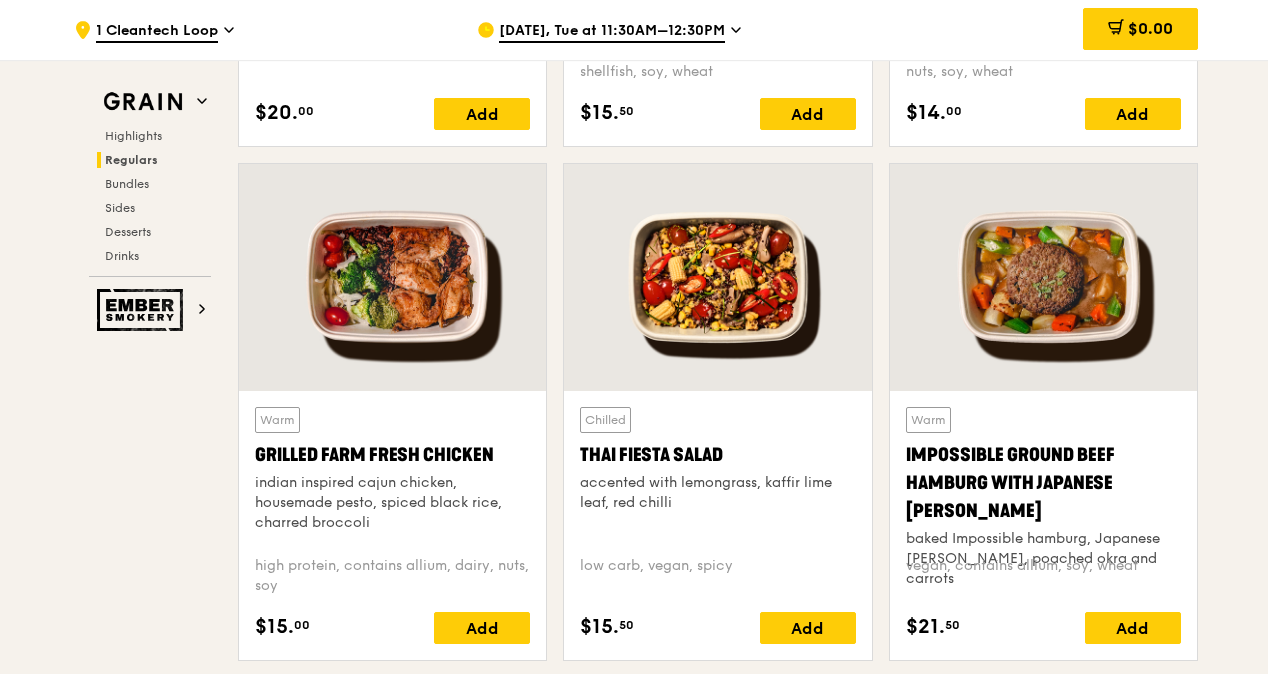 drag, startPoint x: 497, startPoint y: 450, endPoint x: 248, endPoint y: 452, distance: 249.00803 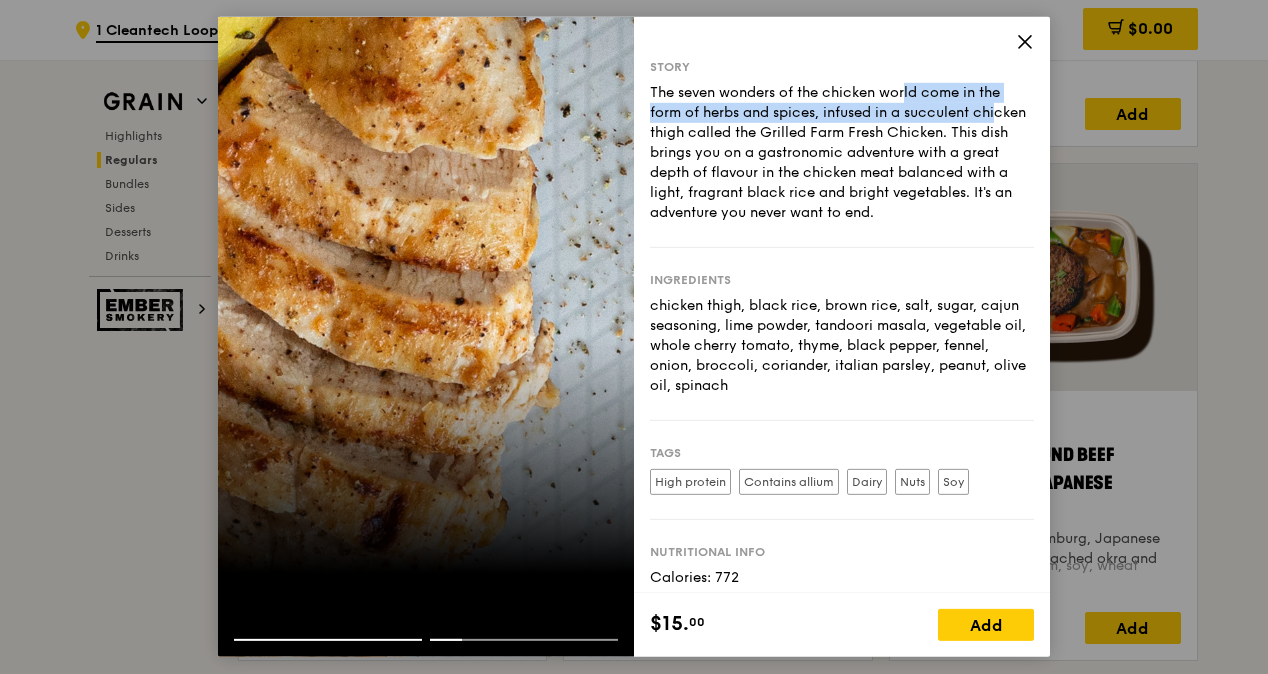 drag, startPoint x: 801, startPoint y: 89, endPoint x: 898, endPoint y: 111, distance: 99.46356 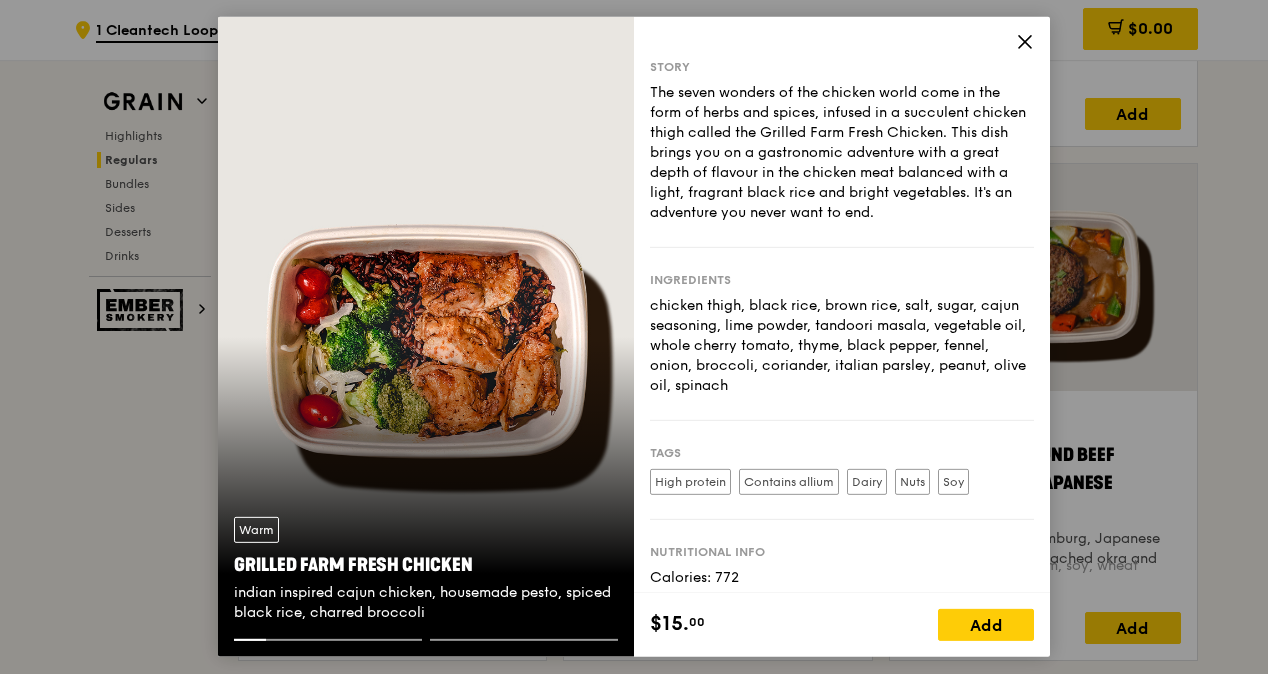 drag, startPoint x: 898, startPoint y: 111, endPoint x: 845, endPoint y: 258, distance: 156.2626 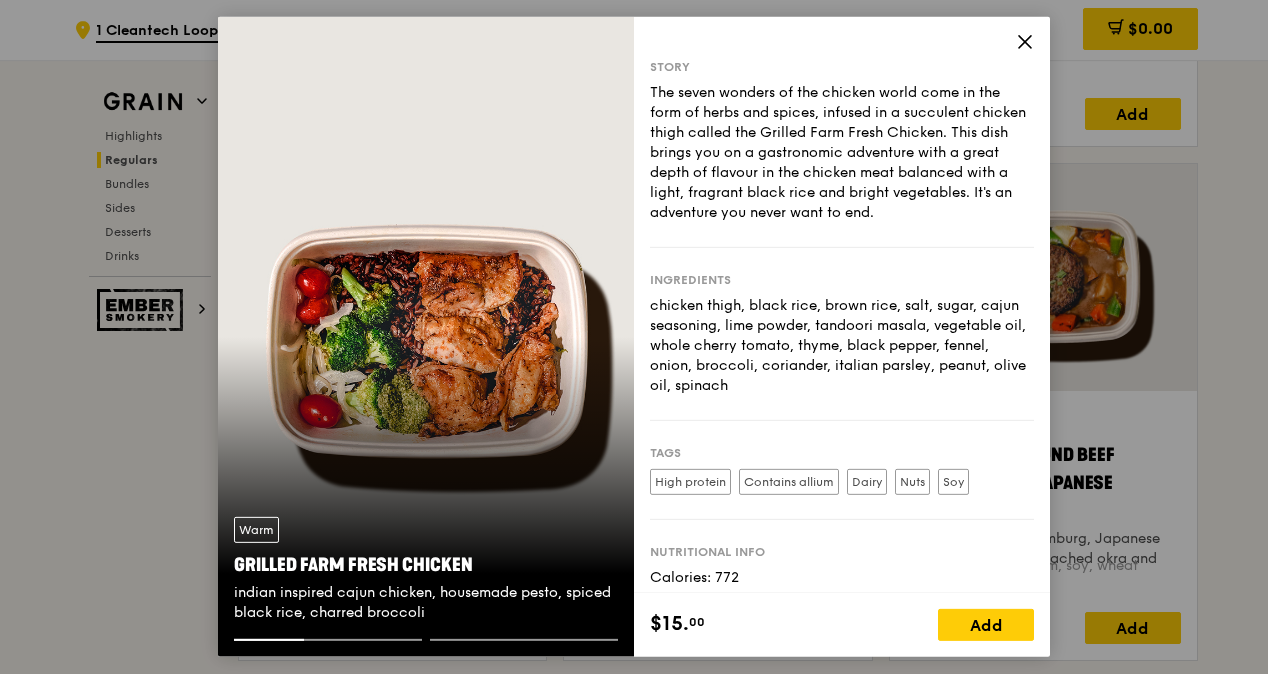 drag, startPoint x: 432, startPoint y: 616, endPoint x: 234, endPoint y: 593, distance: 199.33138 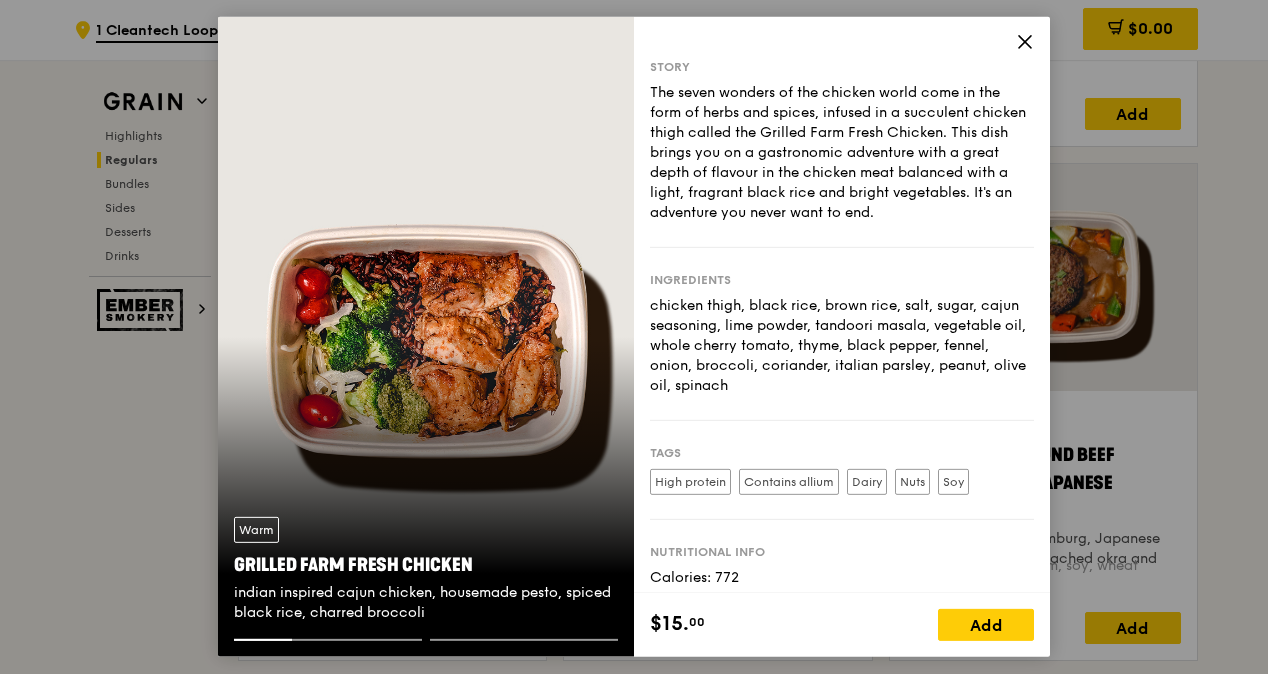 click 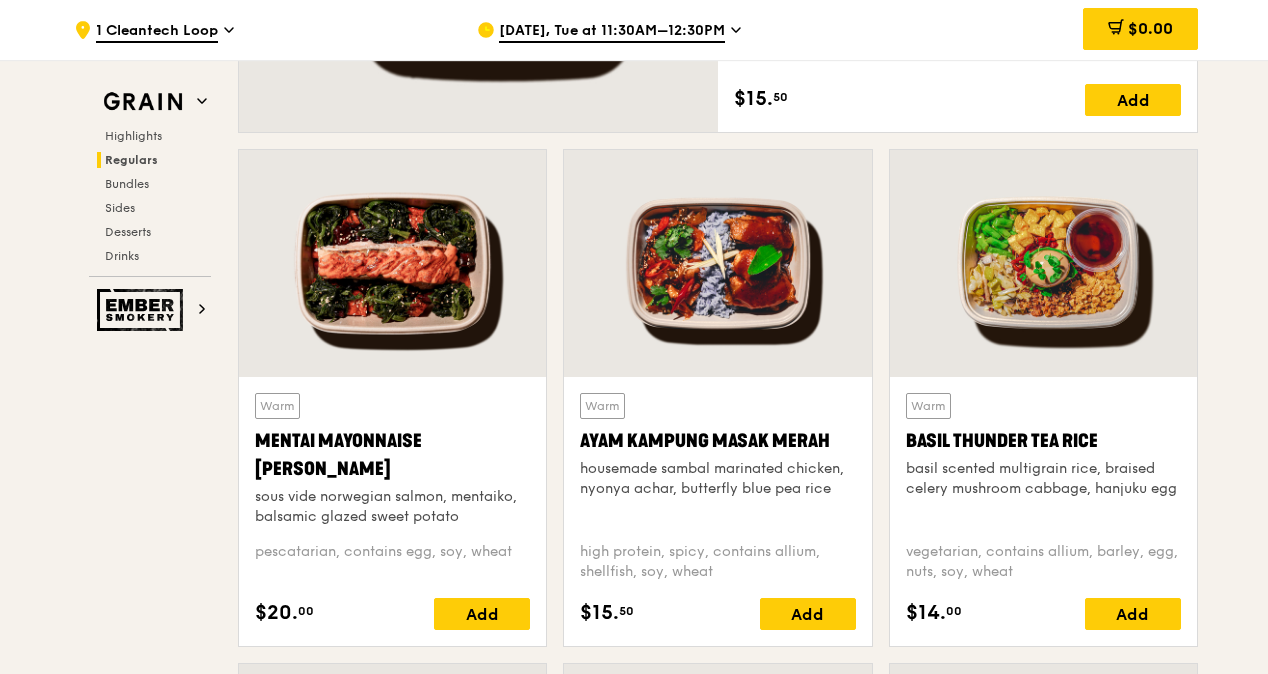 scroll, scrollTop: 1600, scrollLeft: 0, axis: vertical 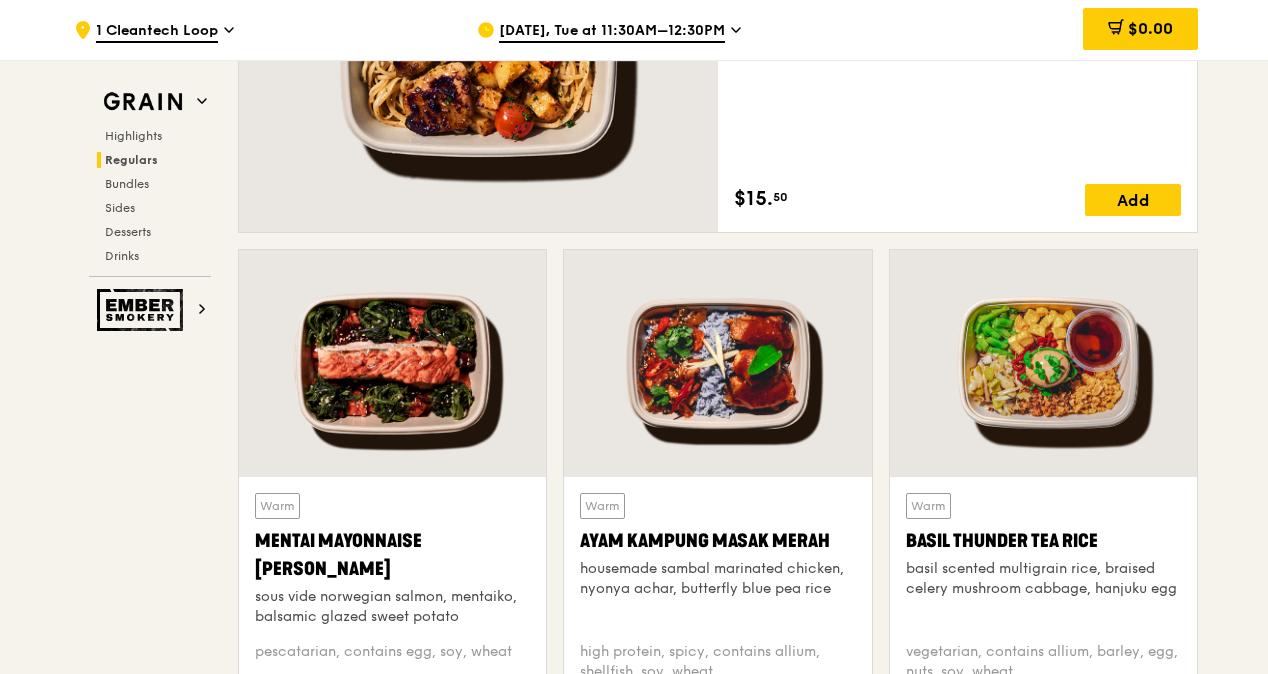 click on "Ayam Kampung Masak Merah" at bounding box center [717, 541] 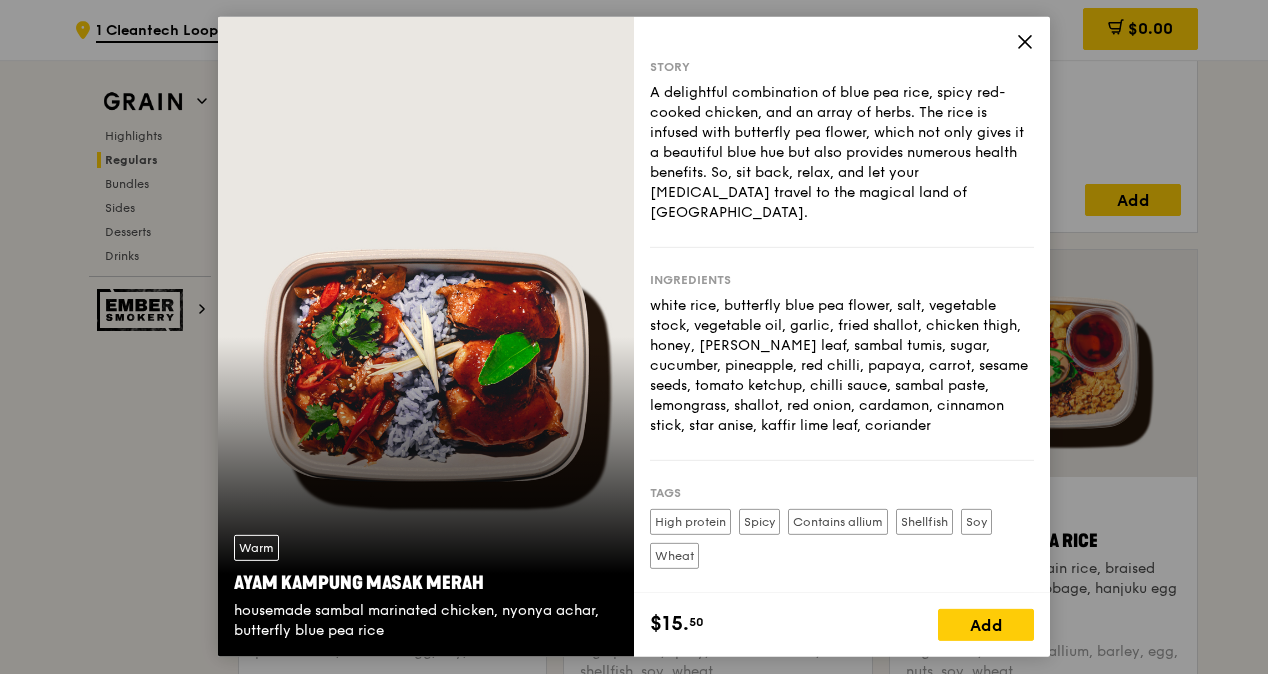 drag, startPoint x: 396, startPoint y: 634, endPoint x: 231, endPoint y: 610, distance: 166.73631 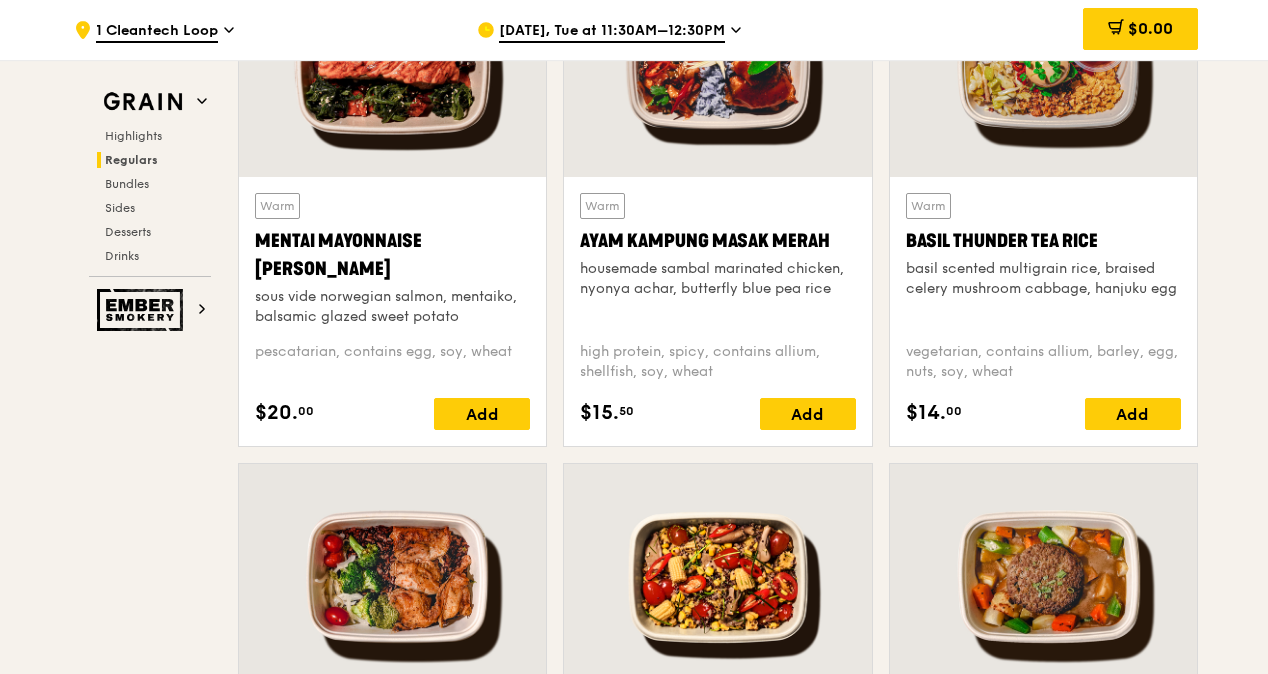 scroll, scrollTop: 1800, scrollLeft: 0, axis: vertical 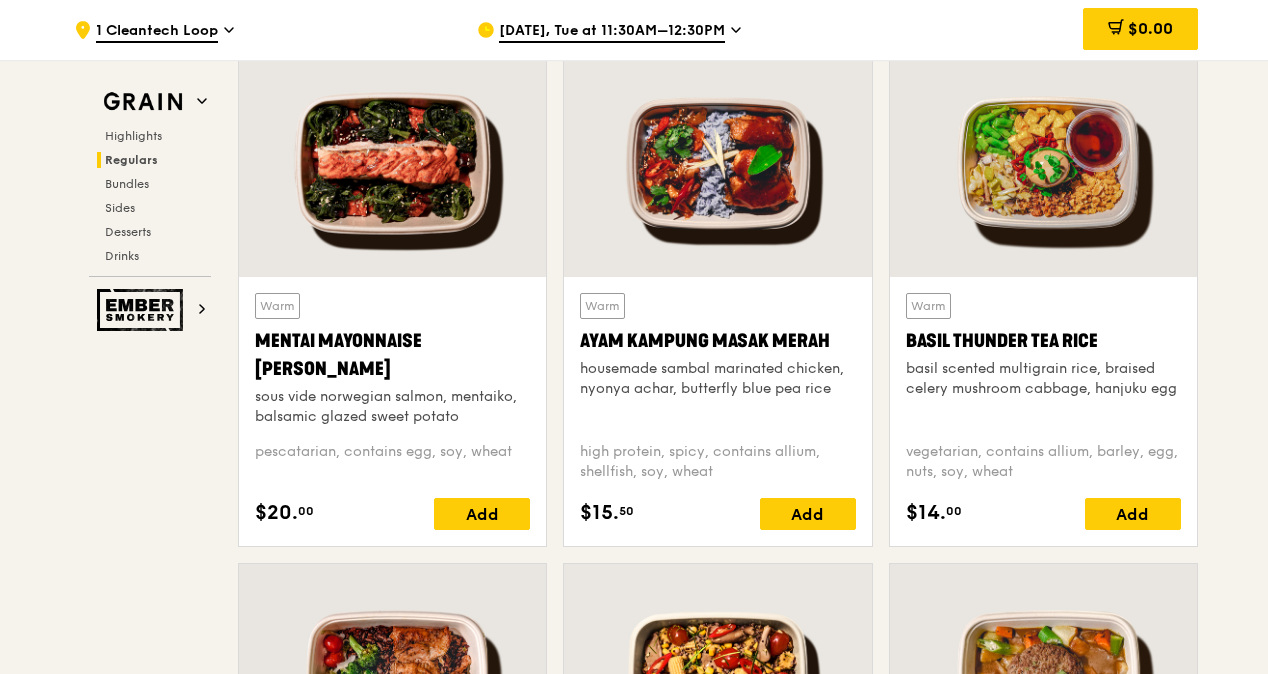 drag, startPoint x: 1110, startPoint y: 337, endPoint x: 897, endPoint y: 338, distance: 213.00235 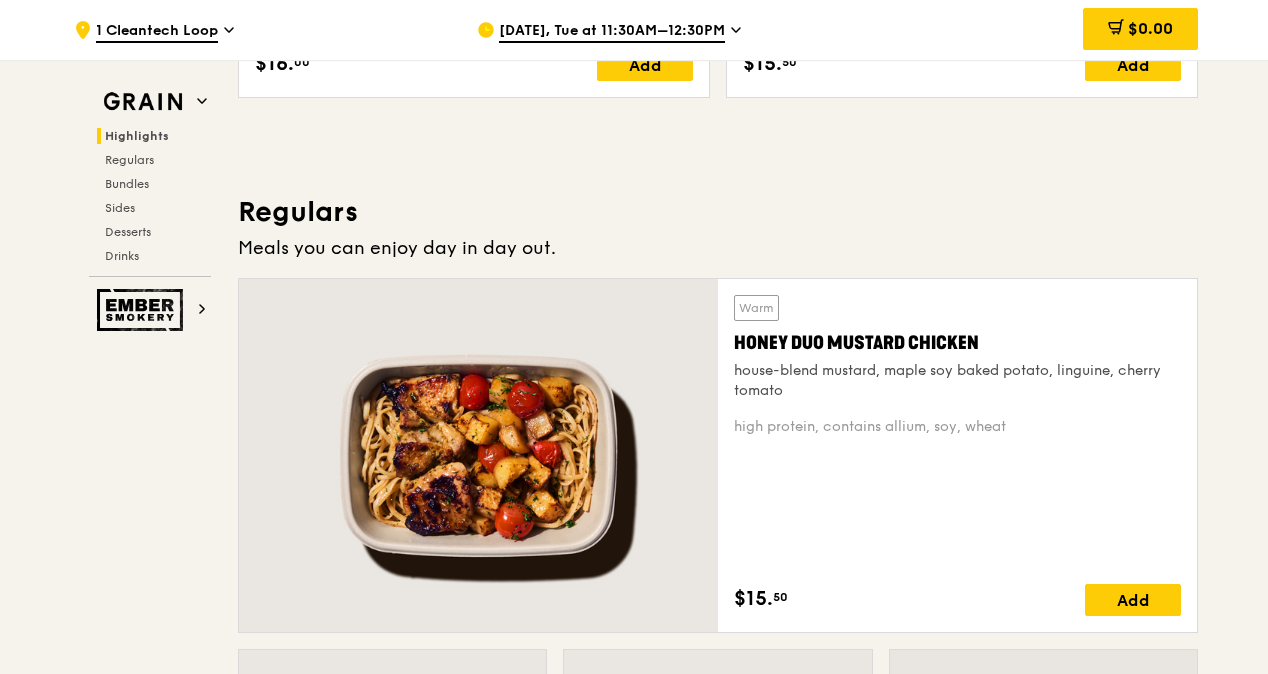 scroll, scrollTop: 1300, scrollLeft: 0, axis: vertical 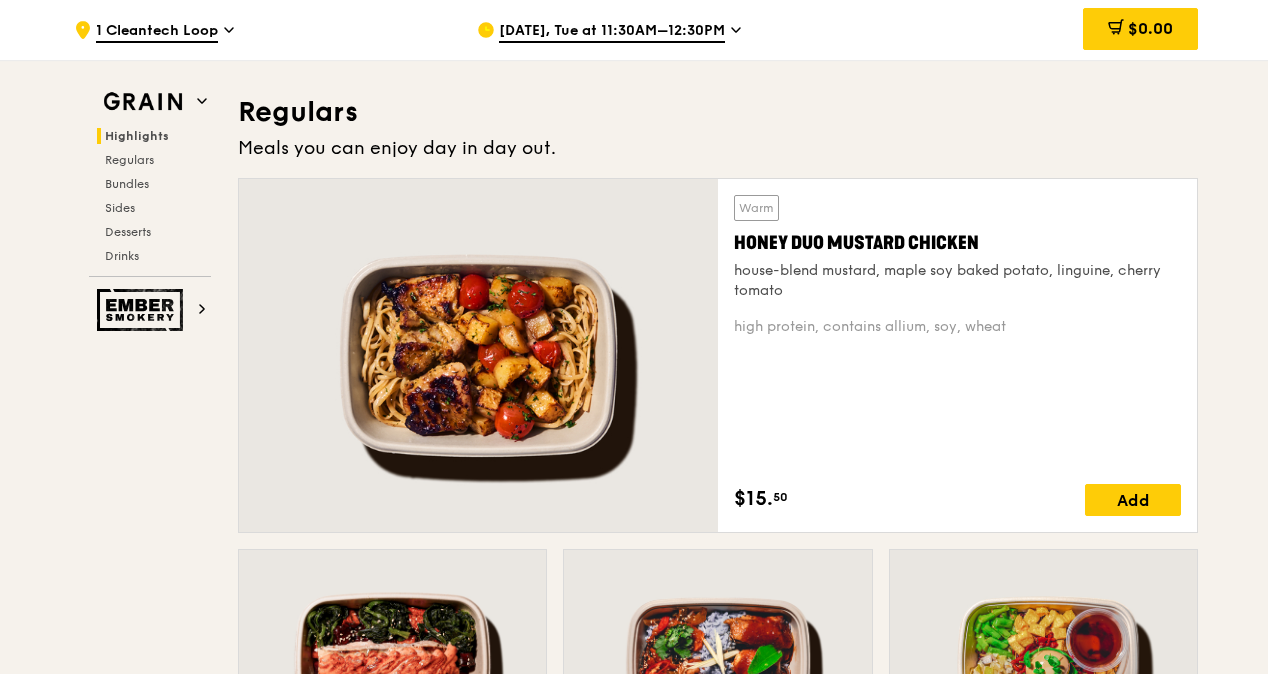 click at bounding box center (478, 355) 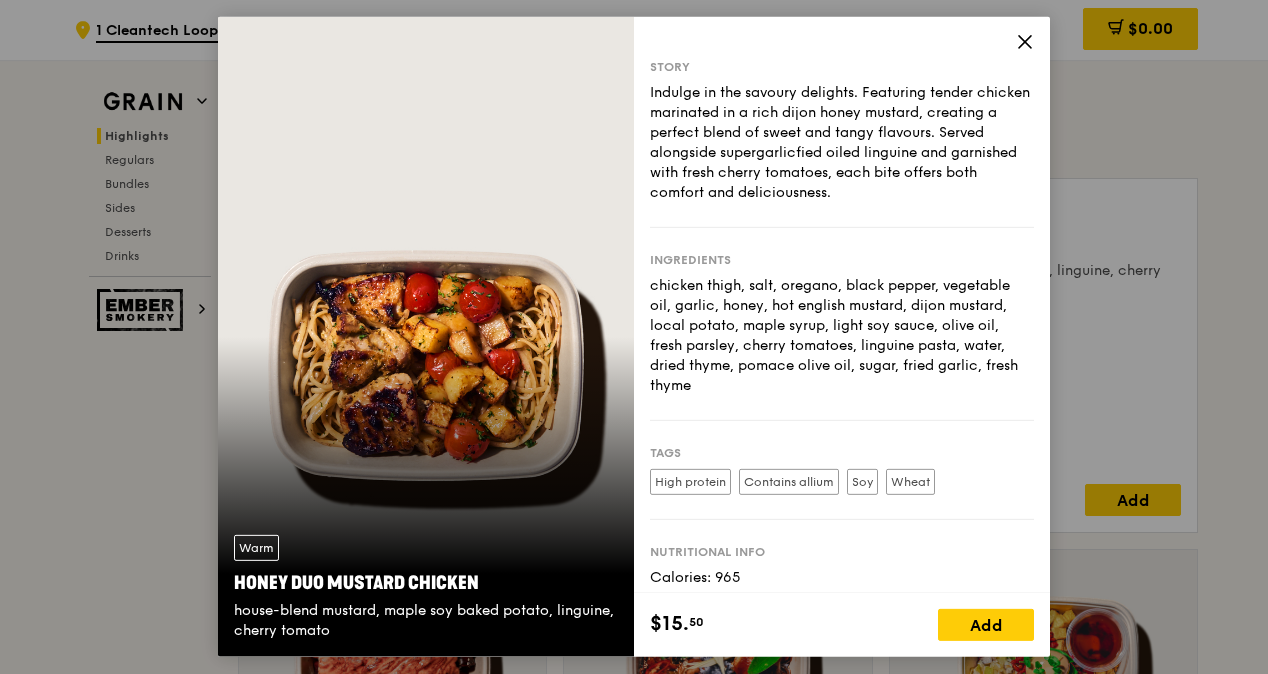drag, startPoint x: 484, startPoint y: 581, endPoint x: 236, endPoint y: 568, distance: 248.34048 